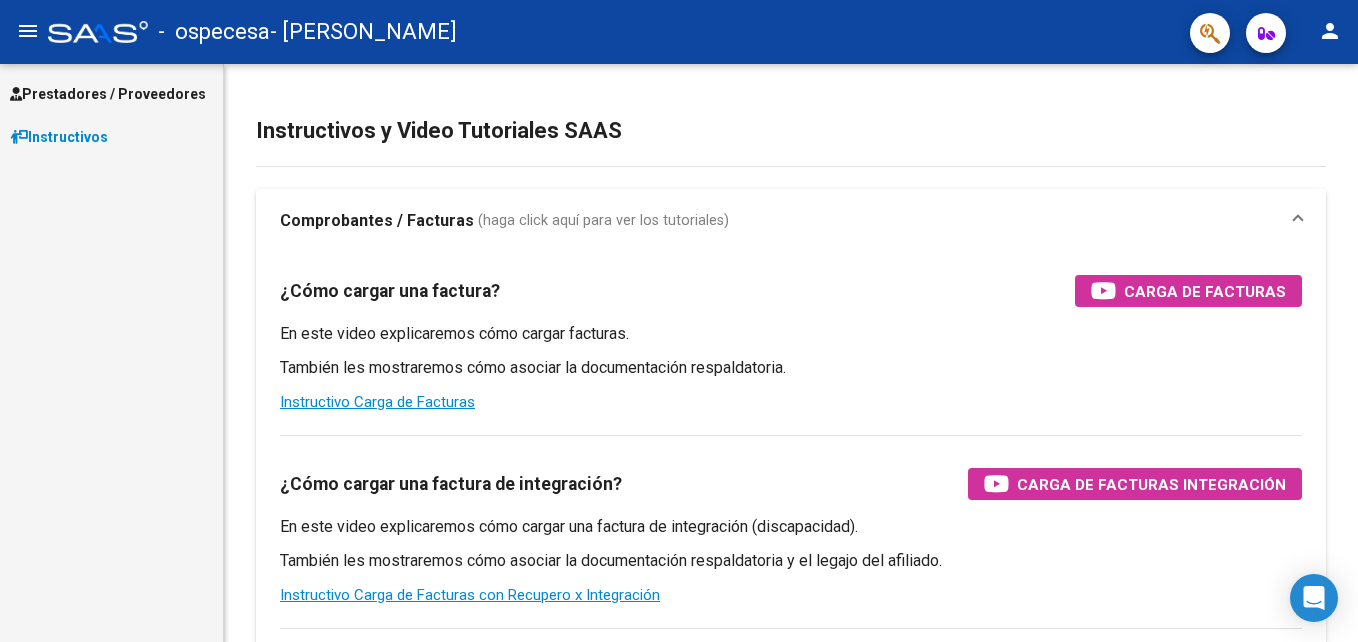 scroll, scrollTop: 0, scrollLeft: 0, axis: both 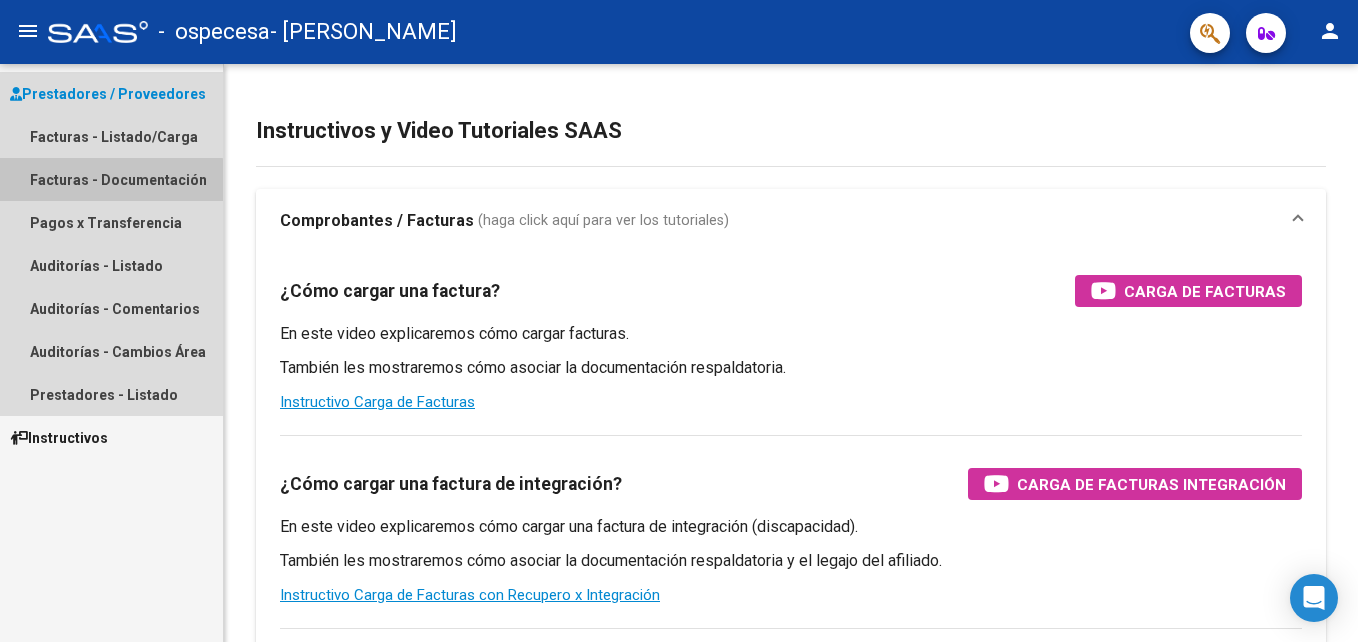 click on "Facturas - Documentación" at bounding box center (111, 179) 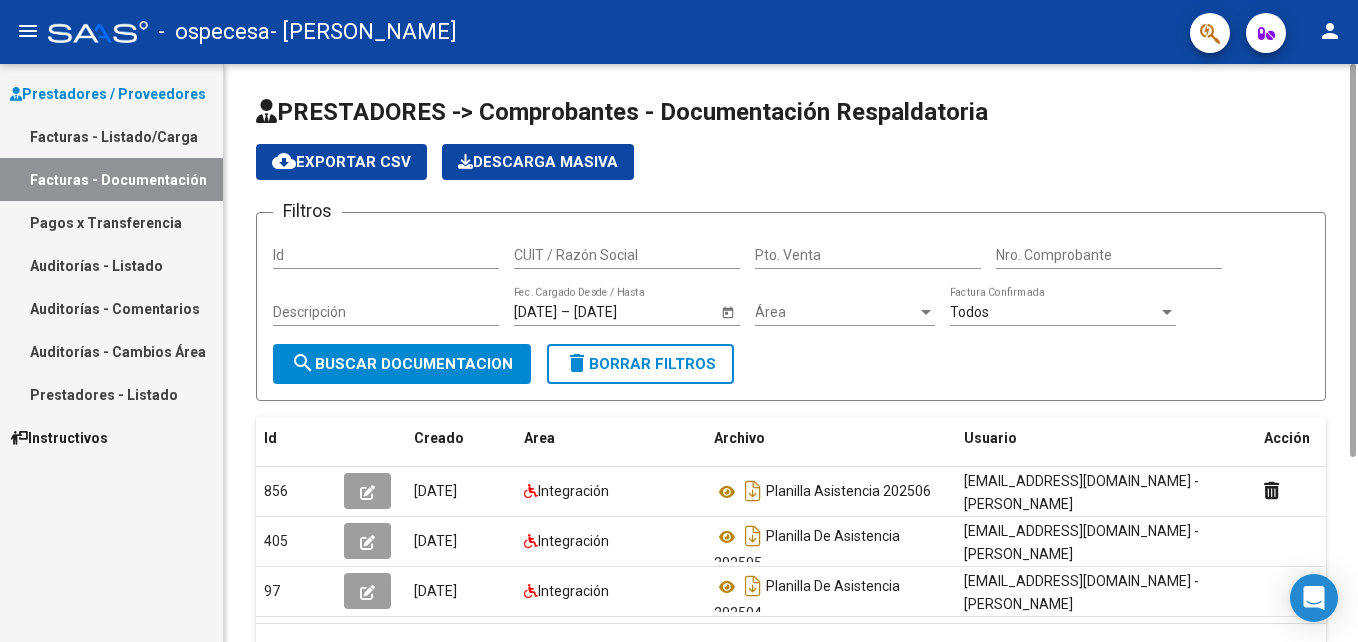 scroll, scrollTop: 107, scrollLeft: 0, axis: vertical 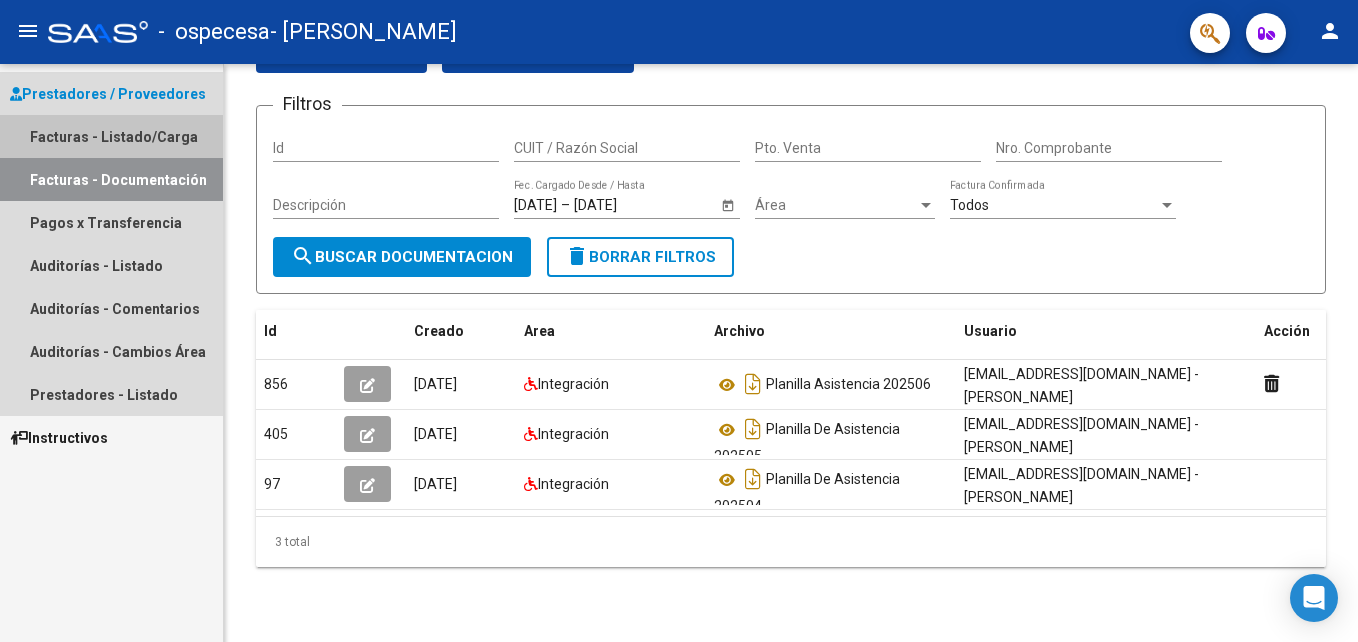 click on "Facturas - Listado/Carga" at bounding box center [111, 136] 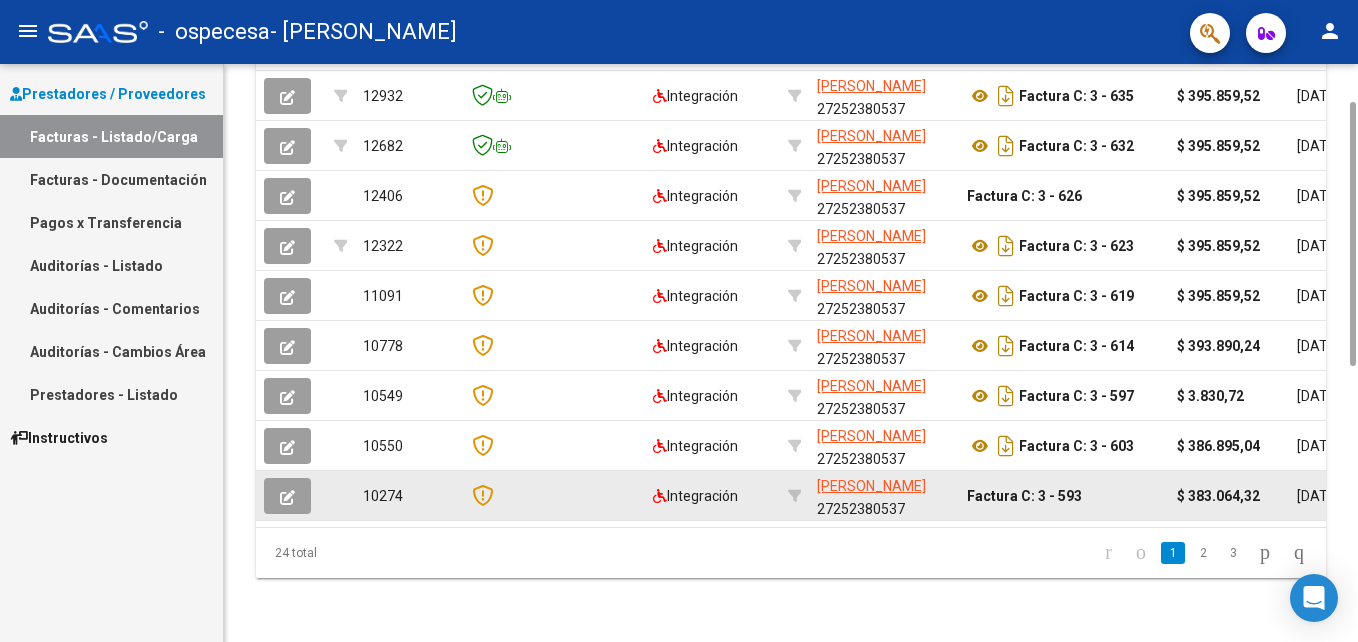 scroll, scrollTop: 487, scrollLeft: 0, axis: vertical 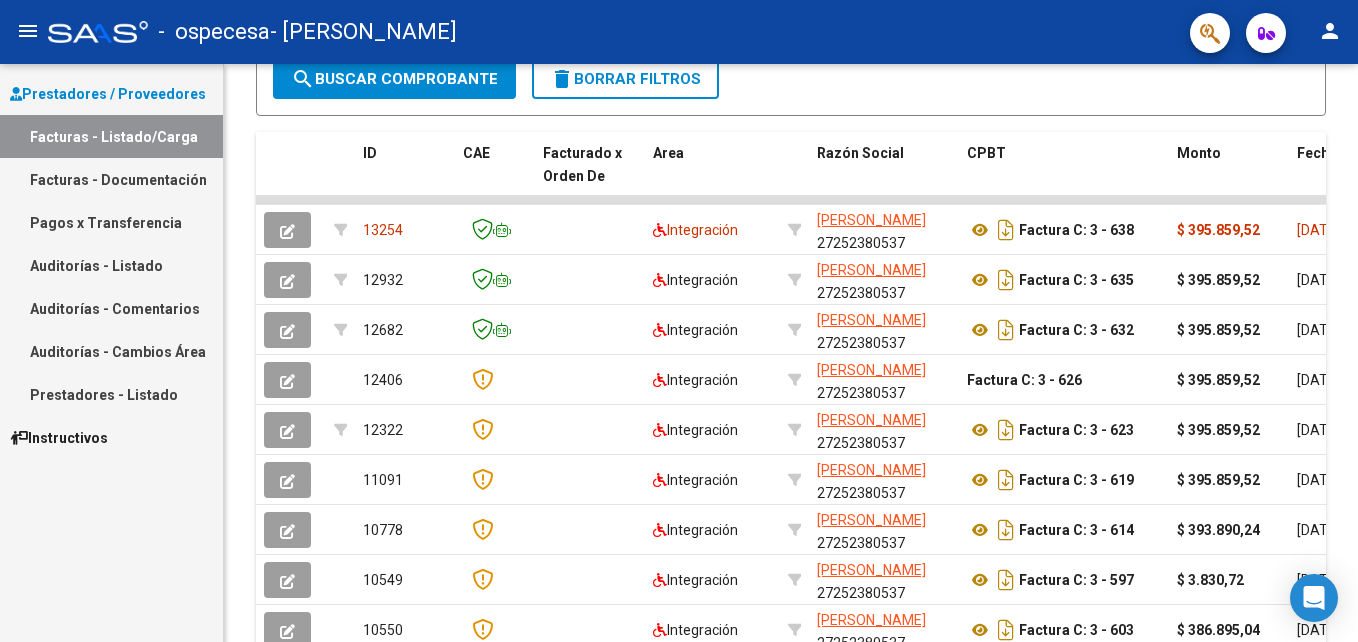 click on "Pagos x Transferencia" at bounding box center (111, 222) 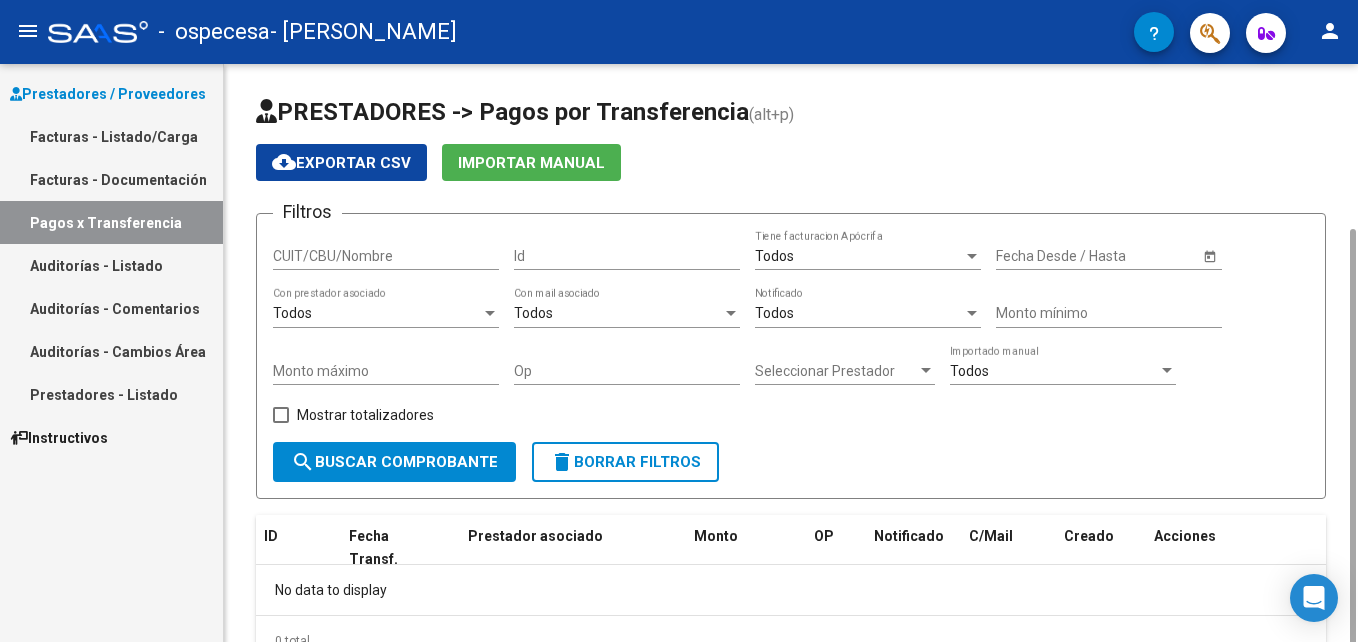 scroll, scrollTop: 88, scrollLeft: 0, axis: vertical 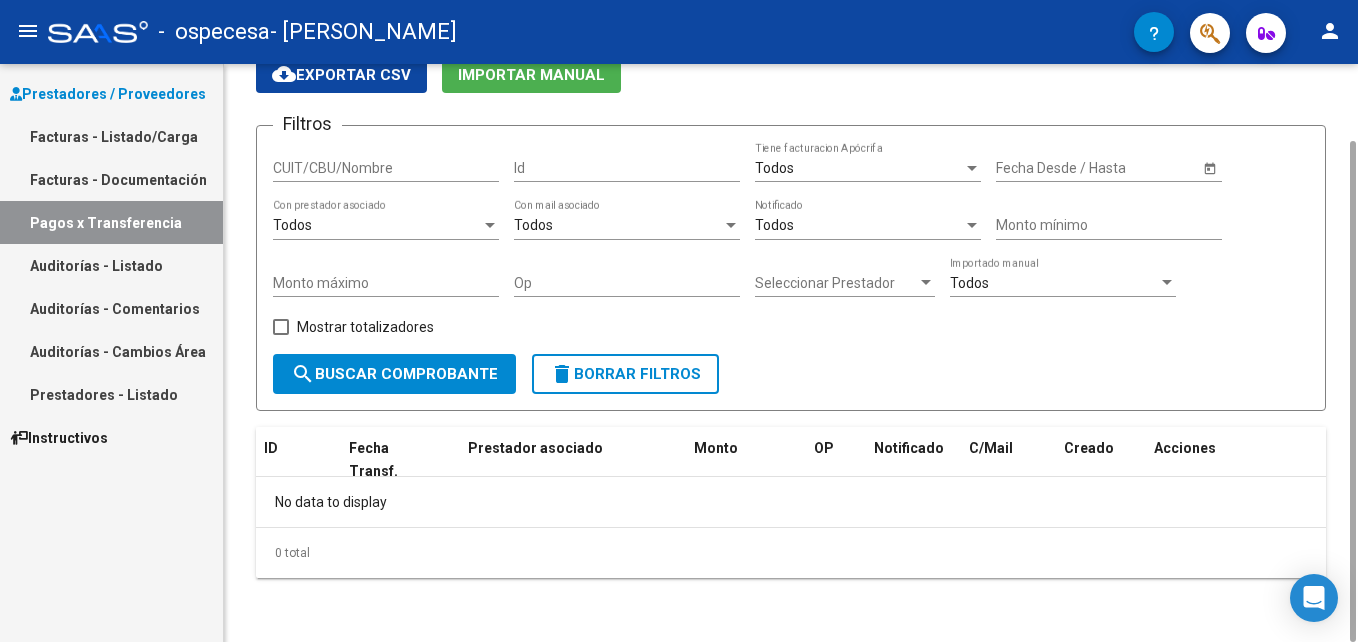 click on "search  Buscar Comprobante" 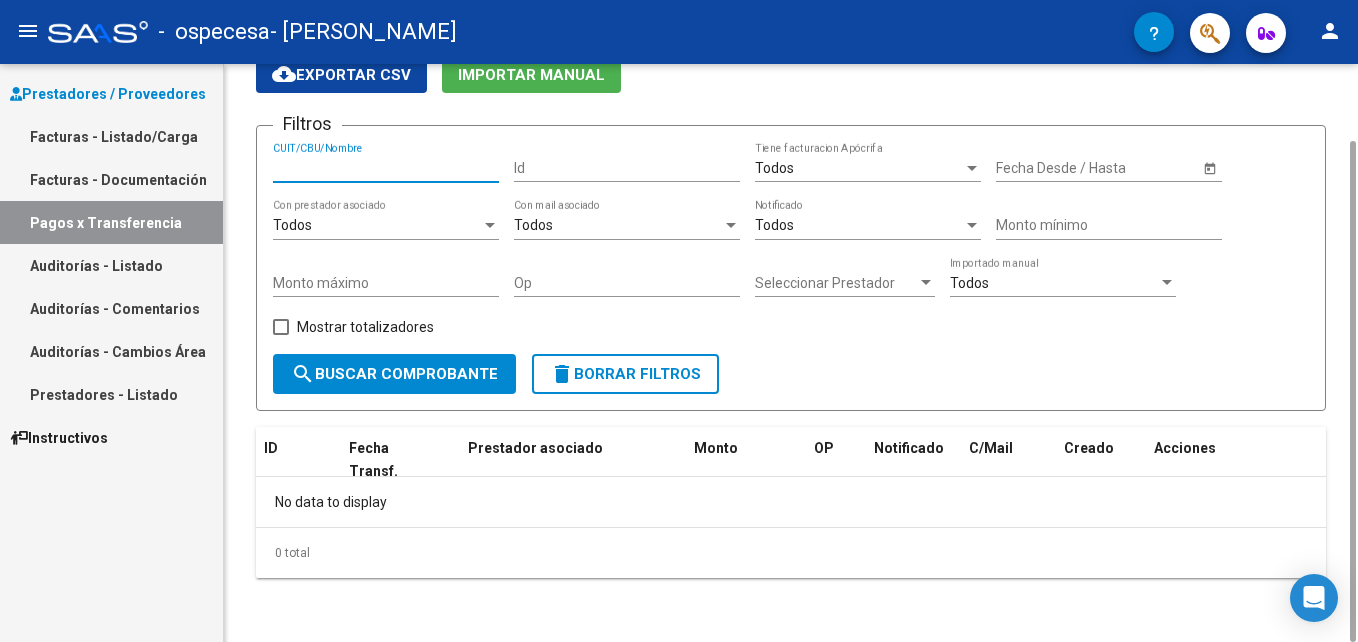 click on "CUIT/CBU/Nombre" at bounding box center (386, 168) 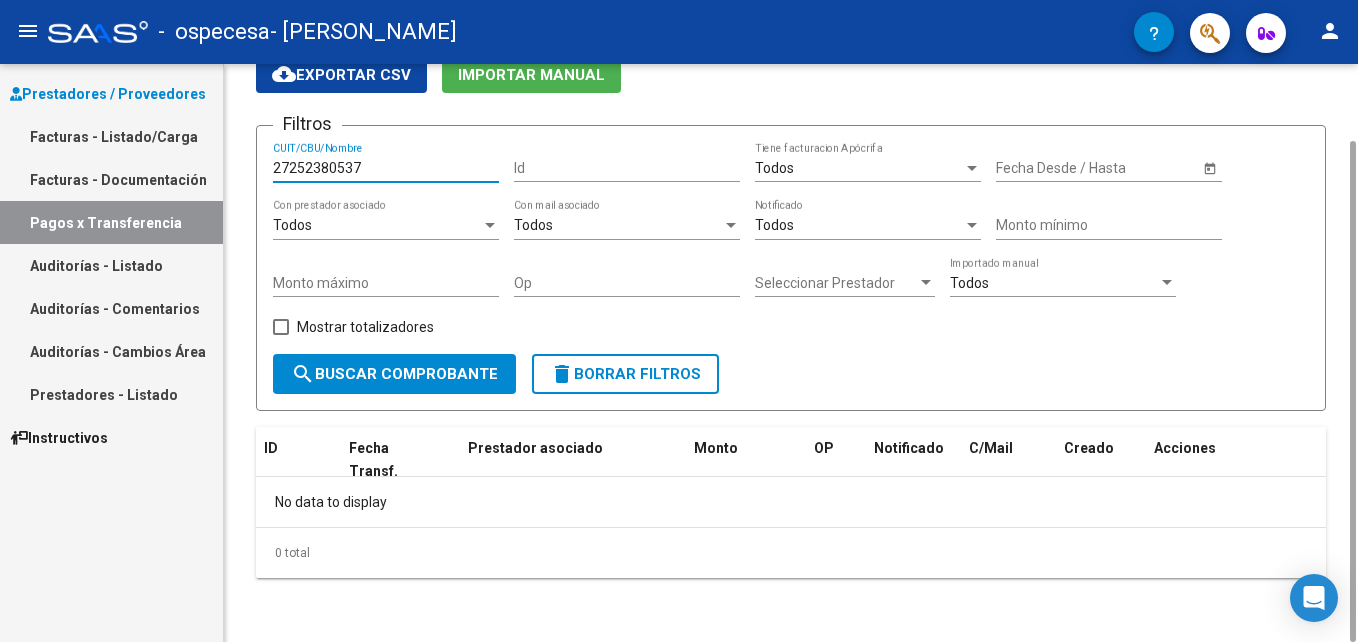 type on "27252380537" 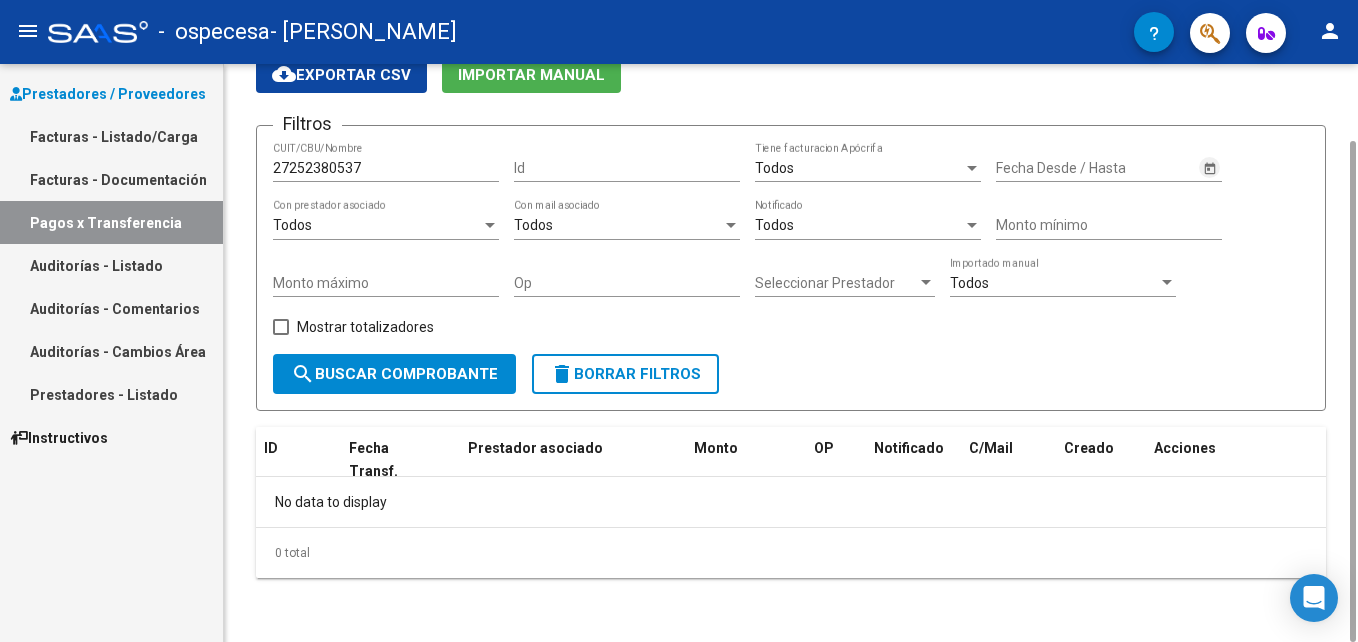click 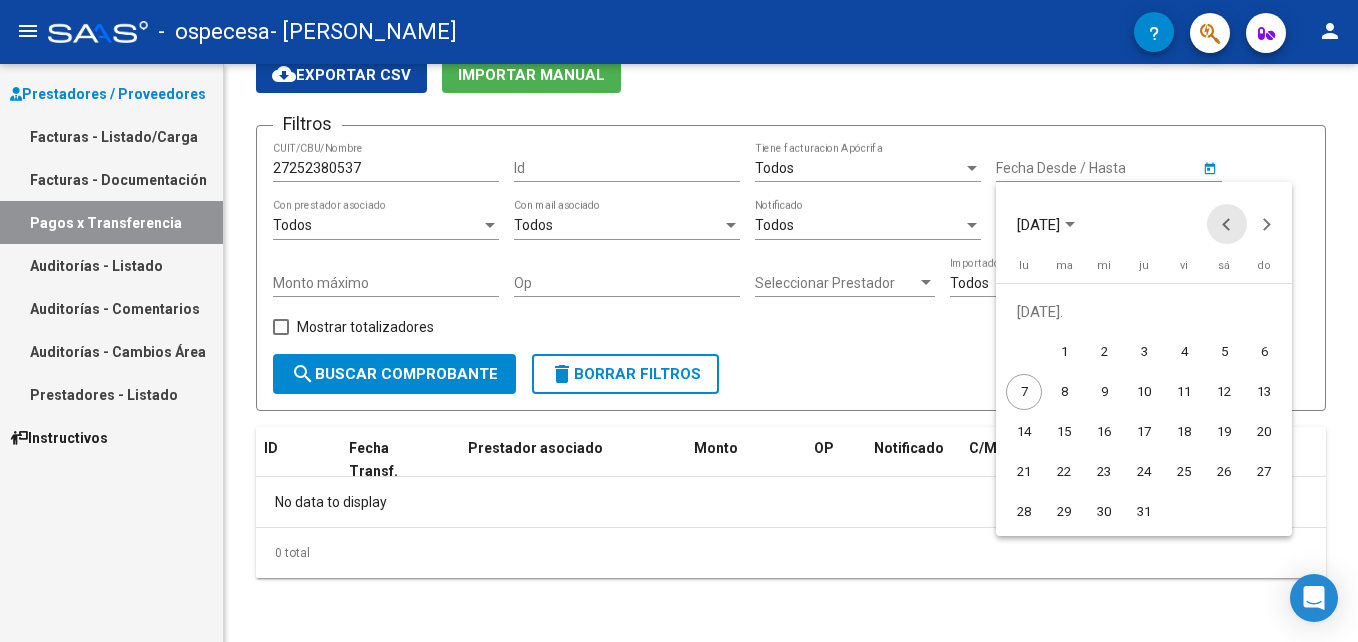 click at bounding box center (1227, 224) 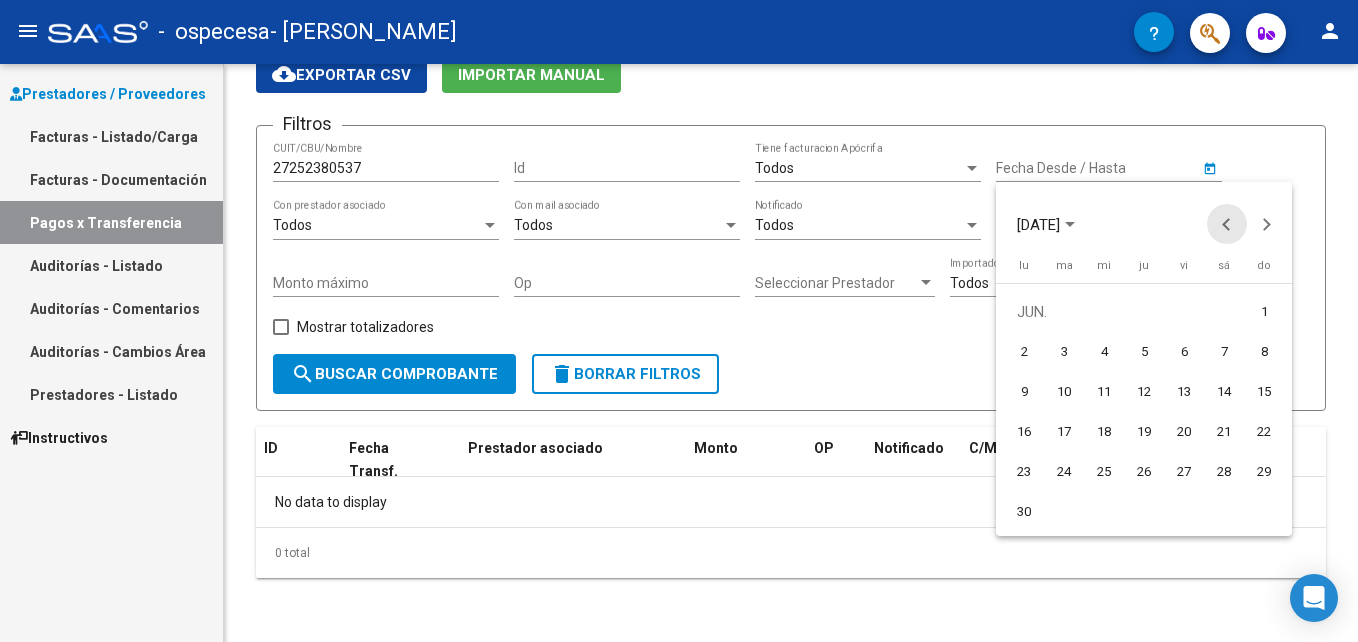 click at bounding box center [1227, 224] 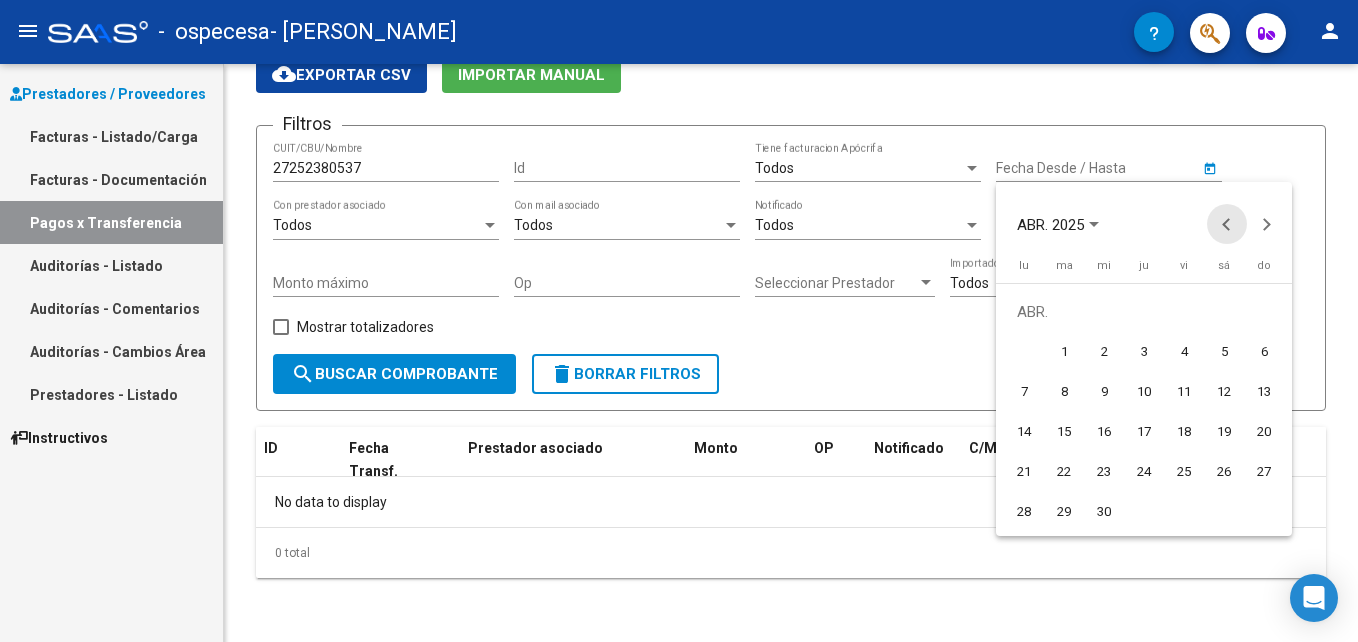 click at bounding box center [1227, 224] 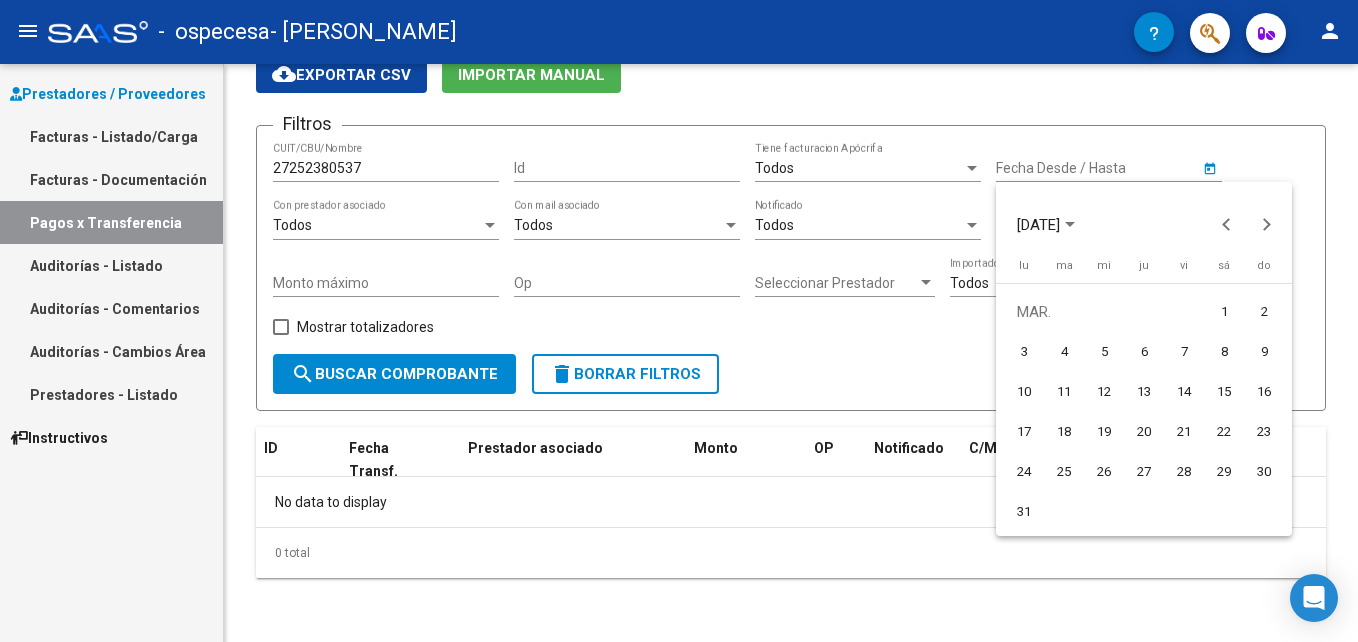 click on "1" at bounding box center (1224, 312) 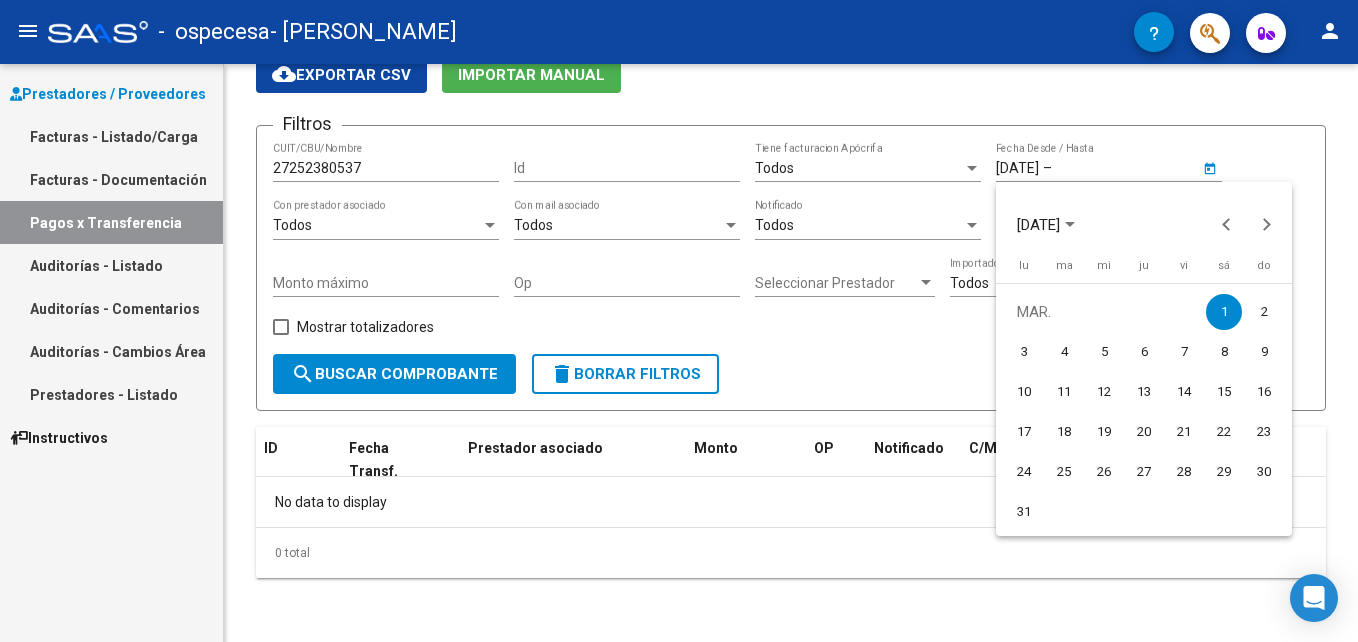 click at bounding box center (679, 321) 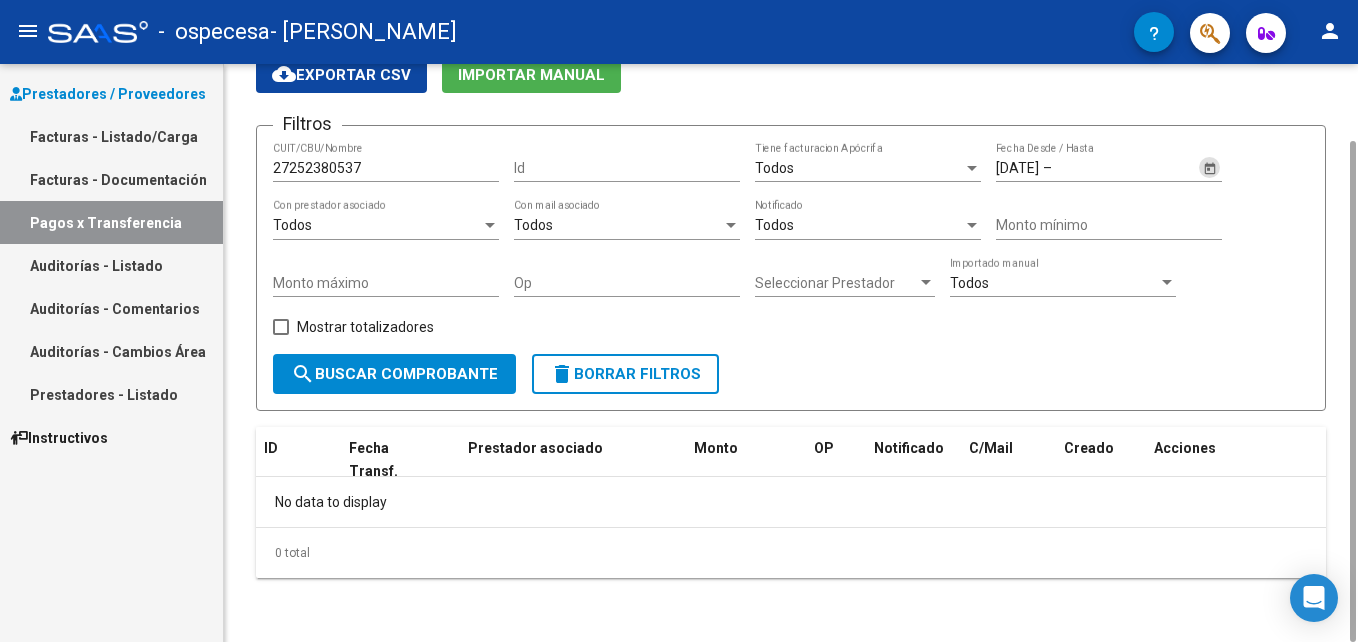 click 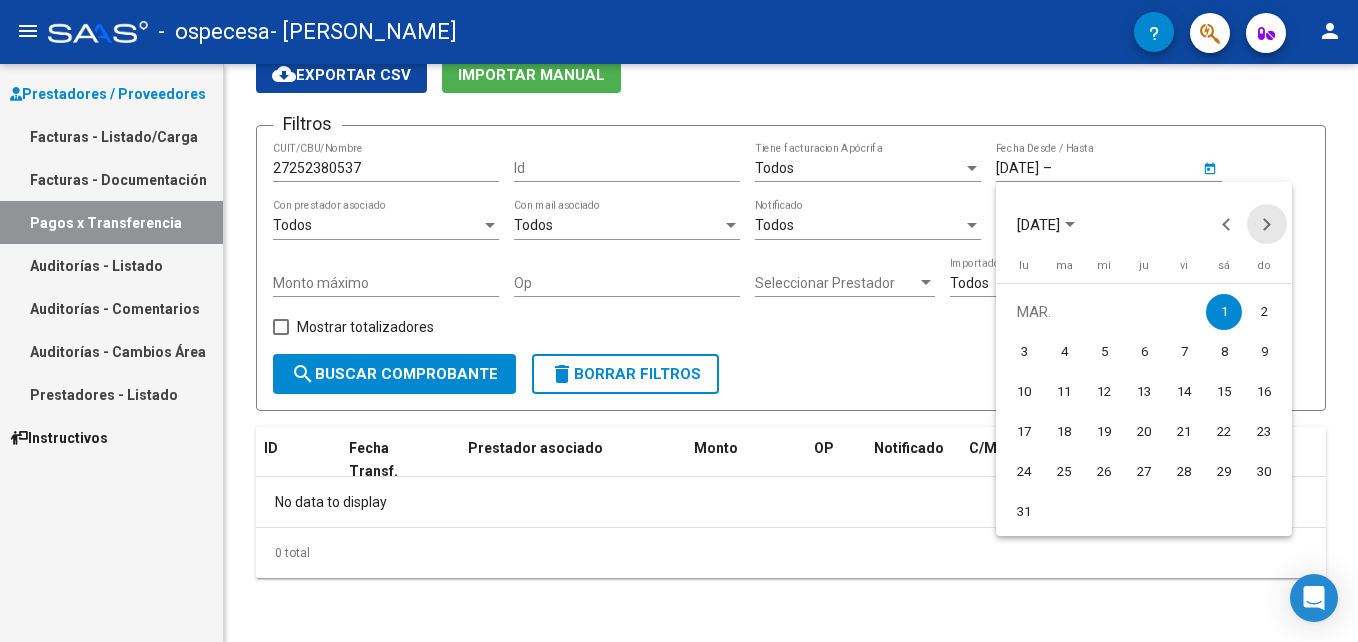 click at bounding box center (1267, 224) 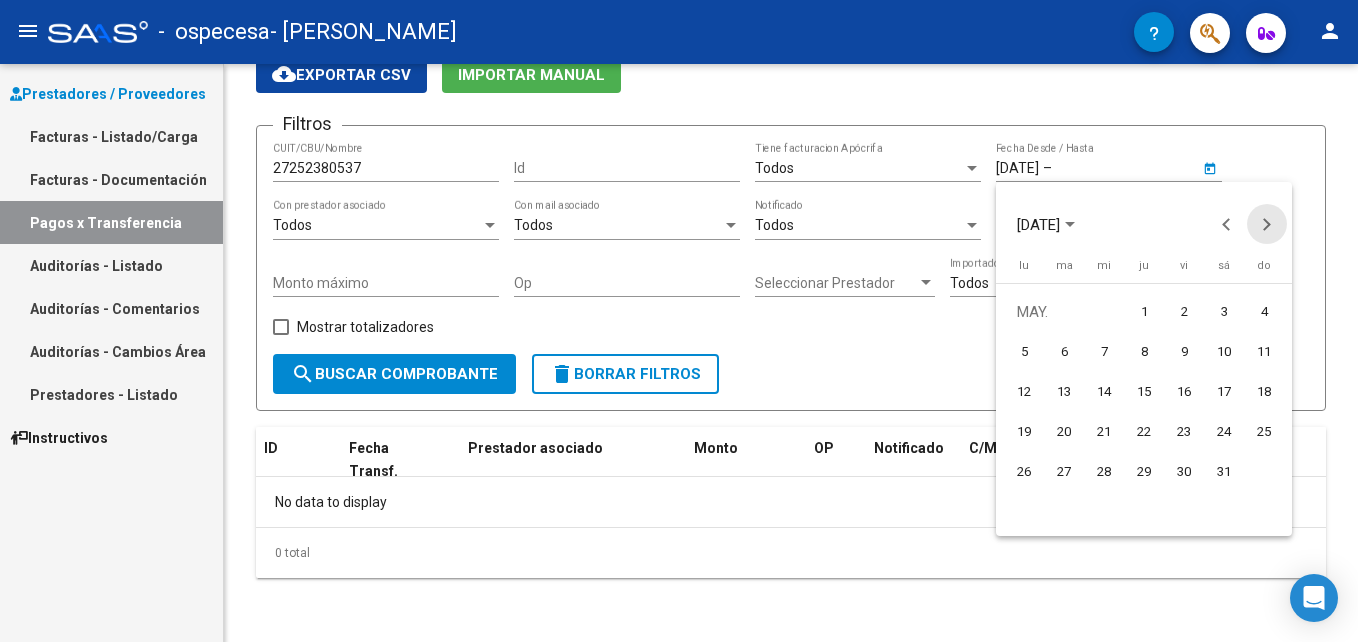 click at bounding box center [1267, 224] 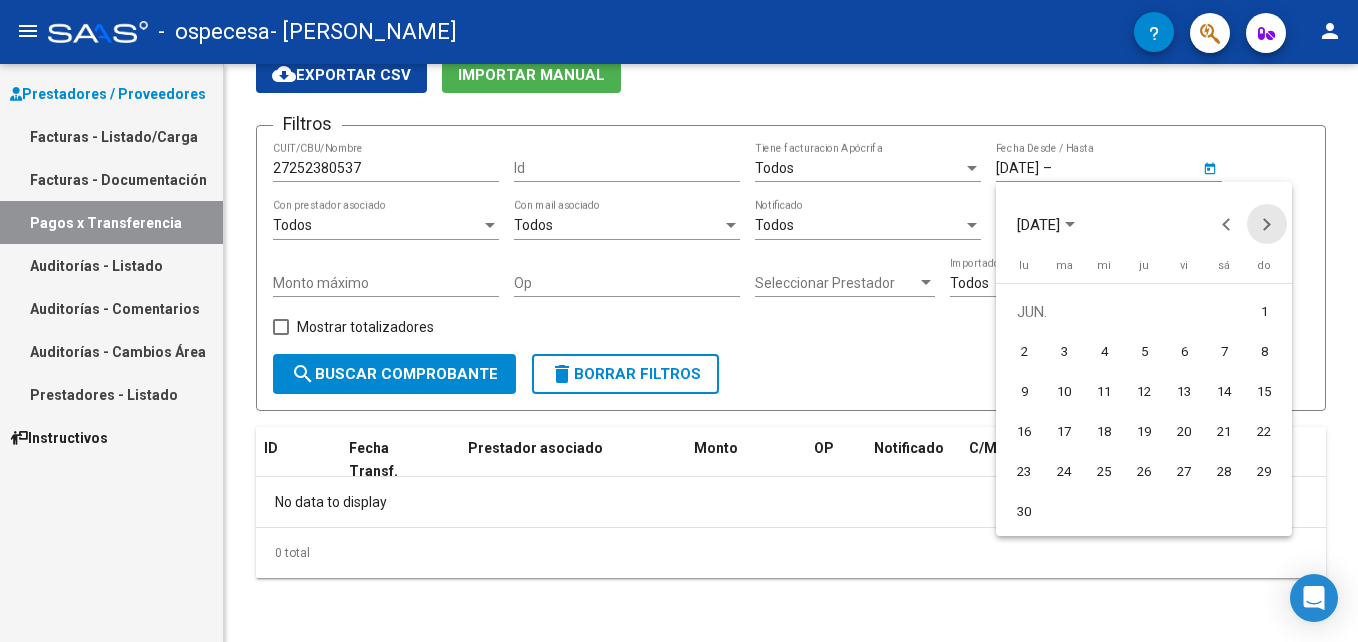click at bounding box center [1267, 224] 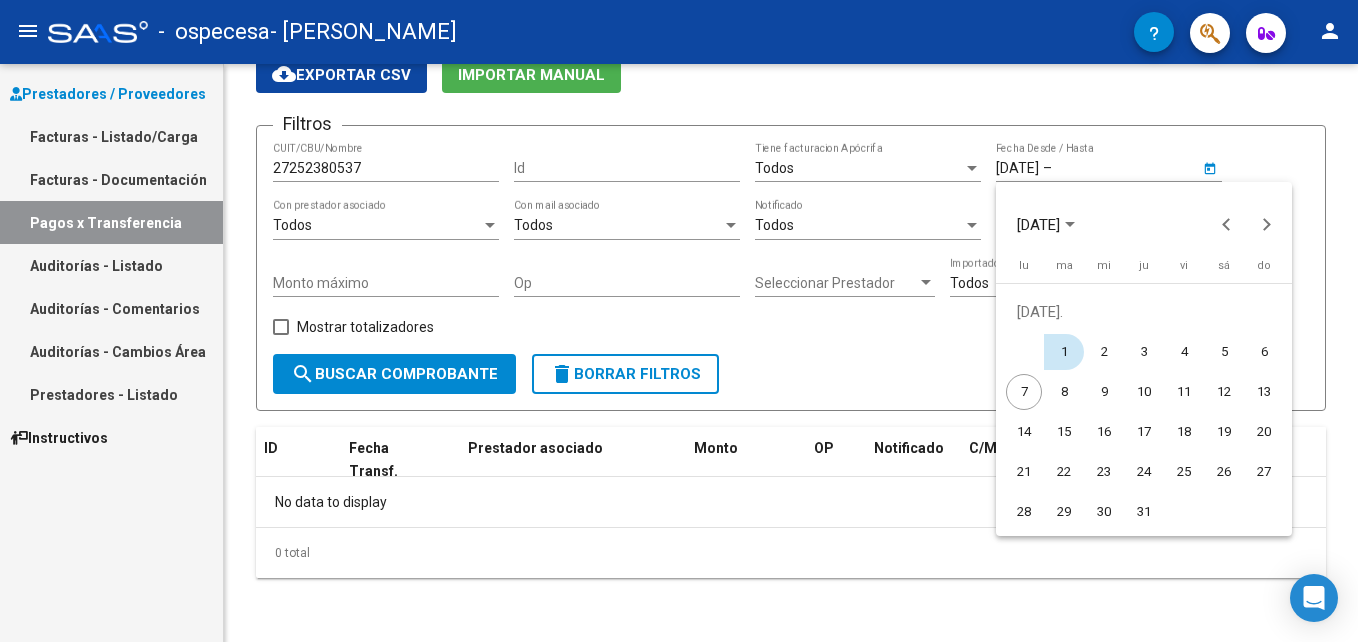click on "1" at bounding box center [1064, 352] 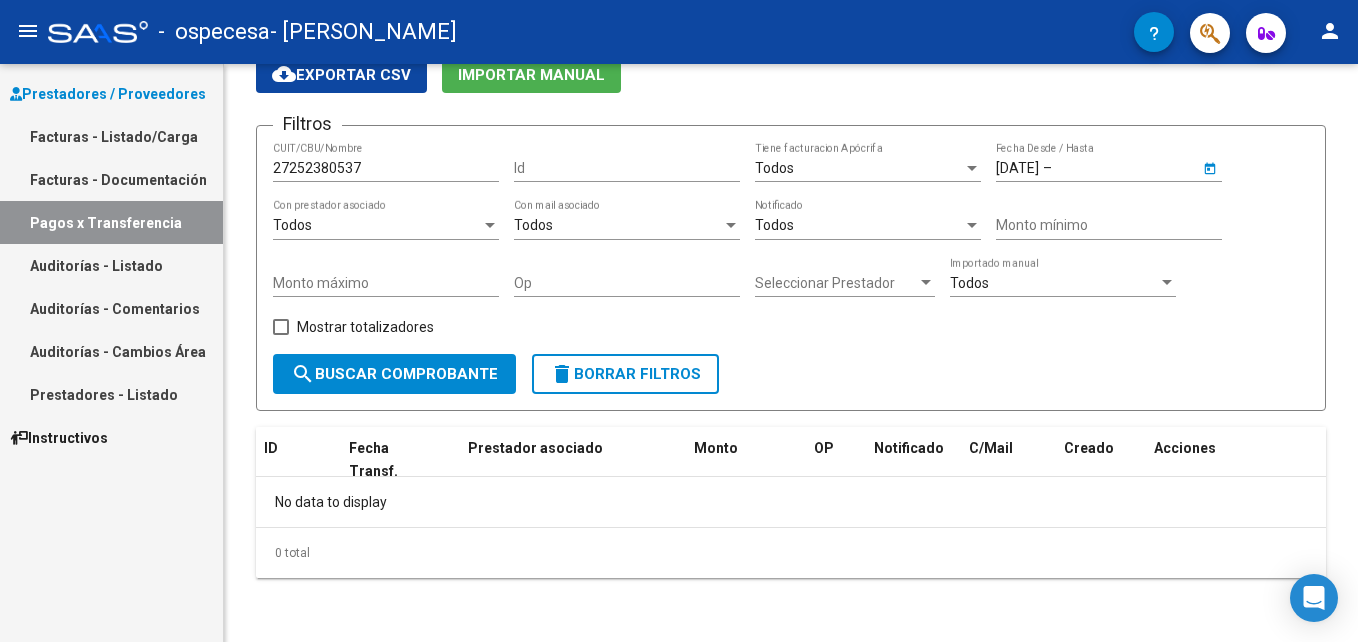 type on "[DATE]" 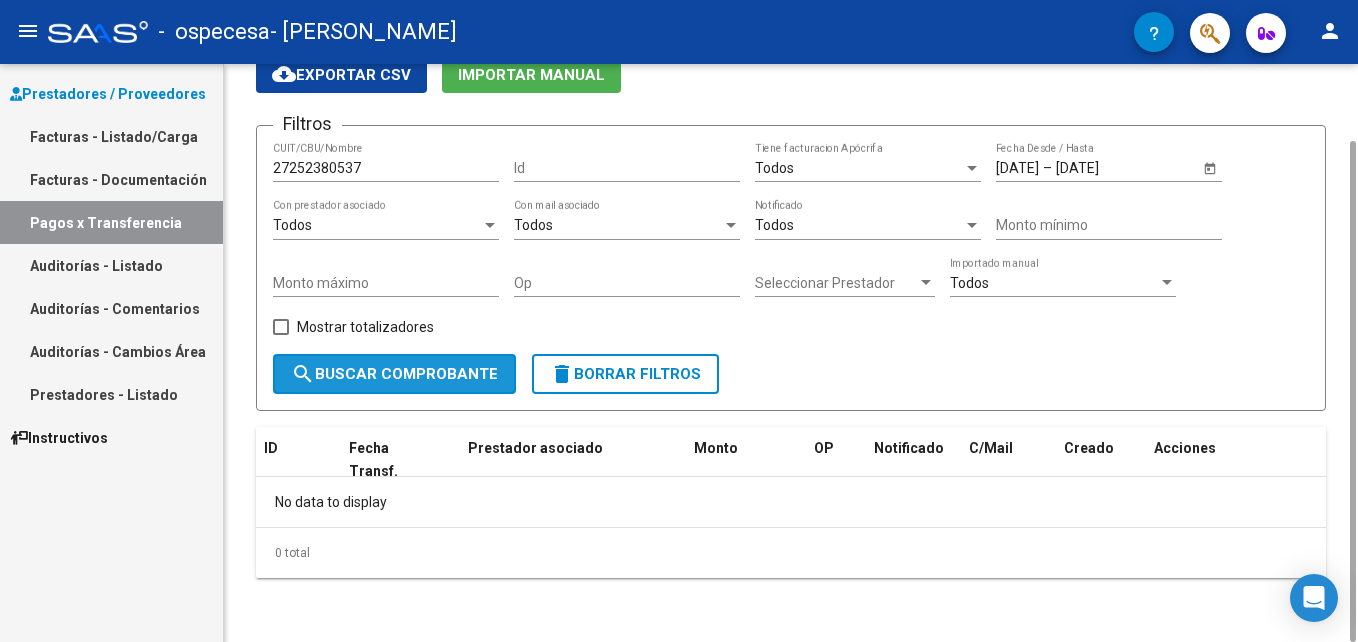 click on "search  Buscar Comprobante" 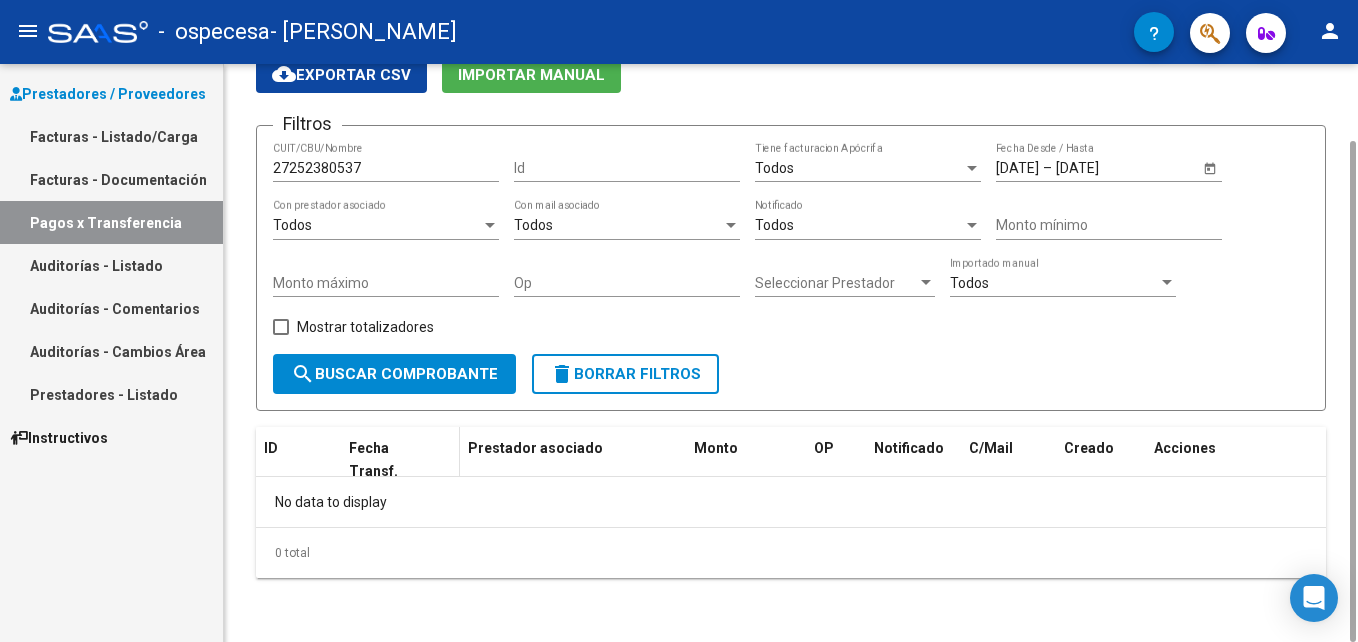 click 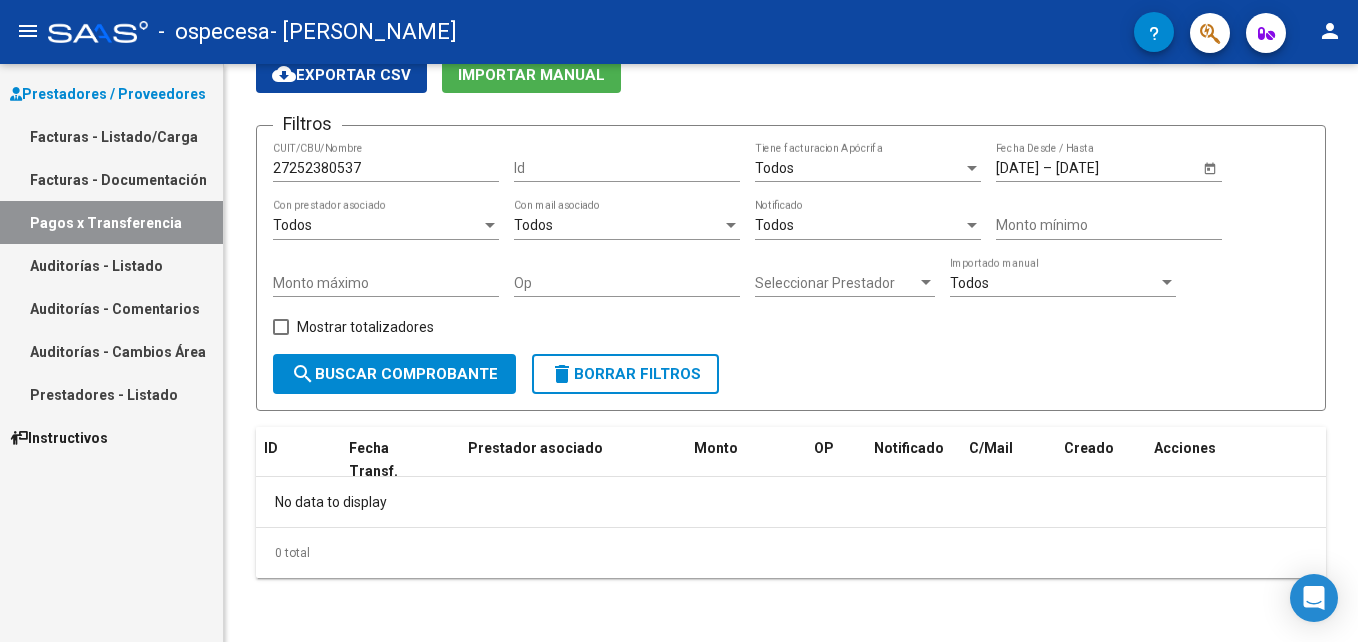 click on "Facturas - Documentación" at bounding box center [111, 179] 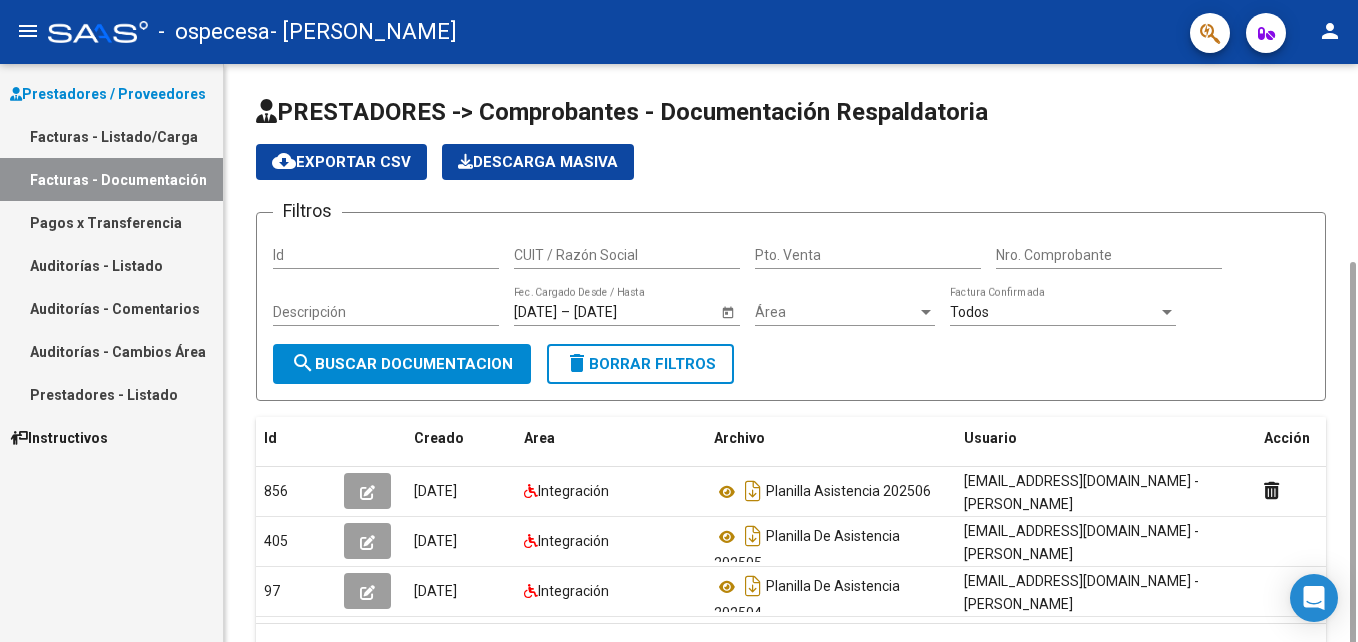 scroll, scrollTop: 107, scrollLeft: 0, axis: vertical 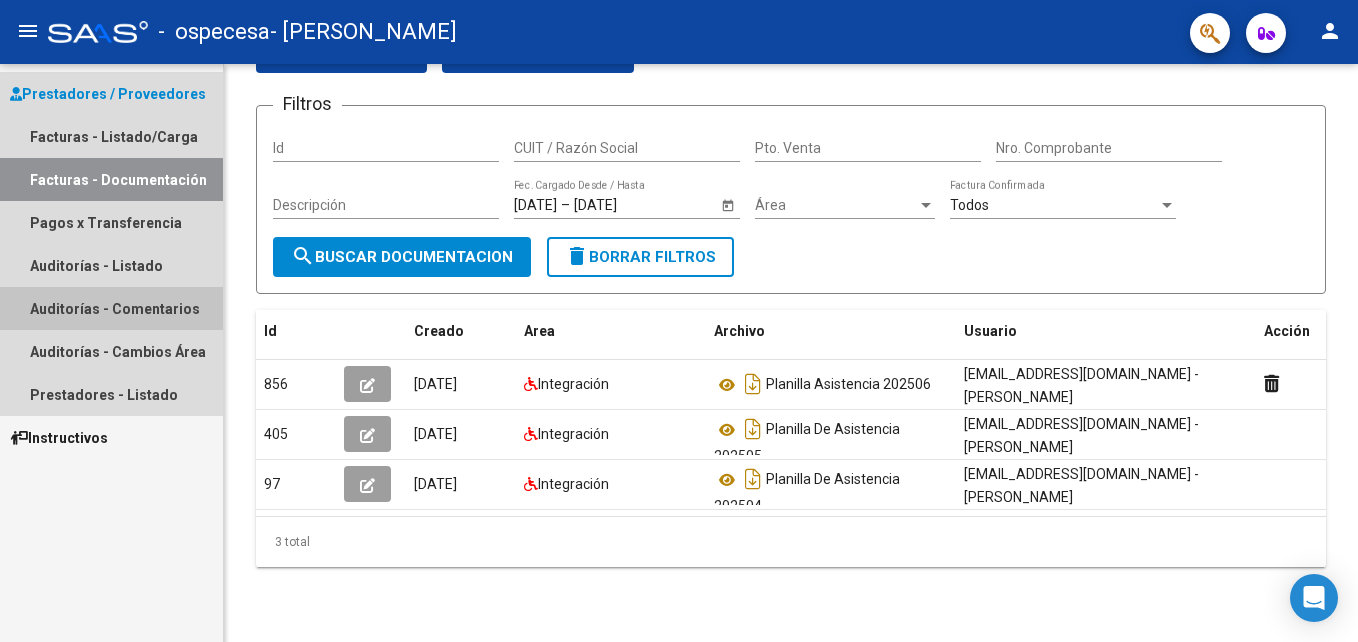 click on "Auditorías - Comentarios" at bounding box center (111, 308) 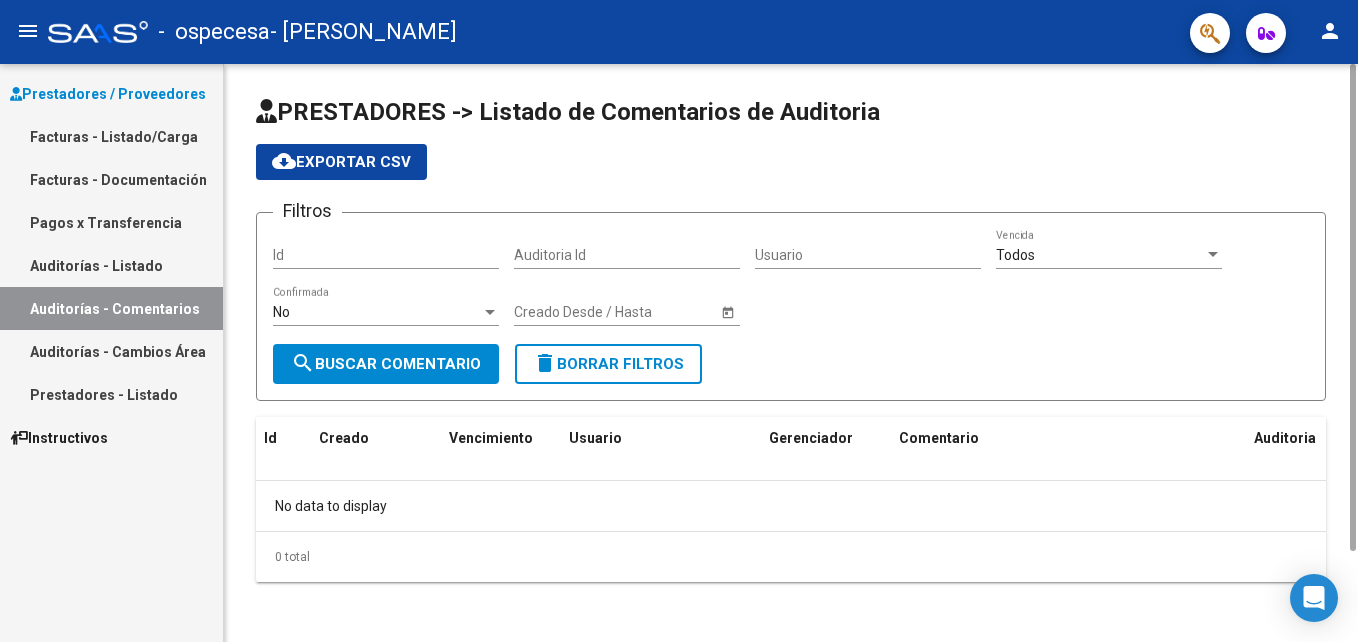scroll, scrollTop: 4, scrollLeft: 0, axis: vertical 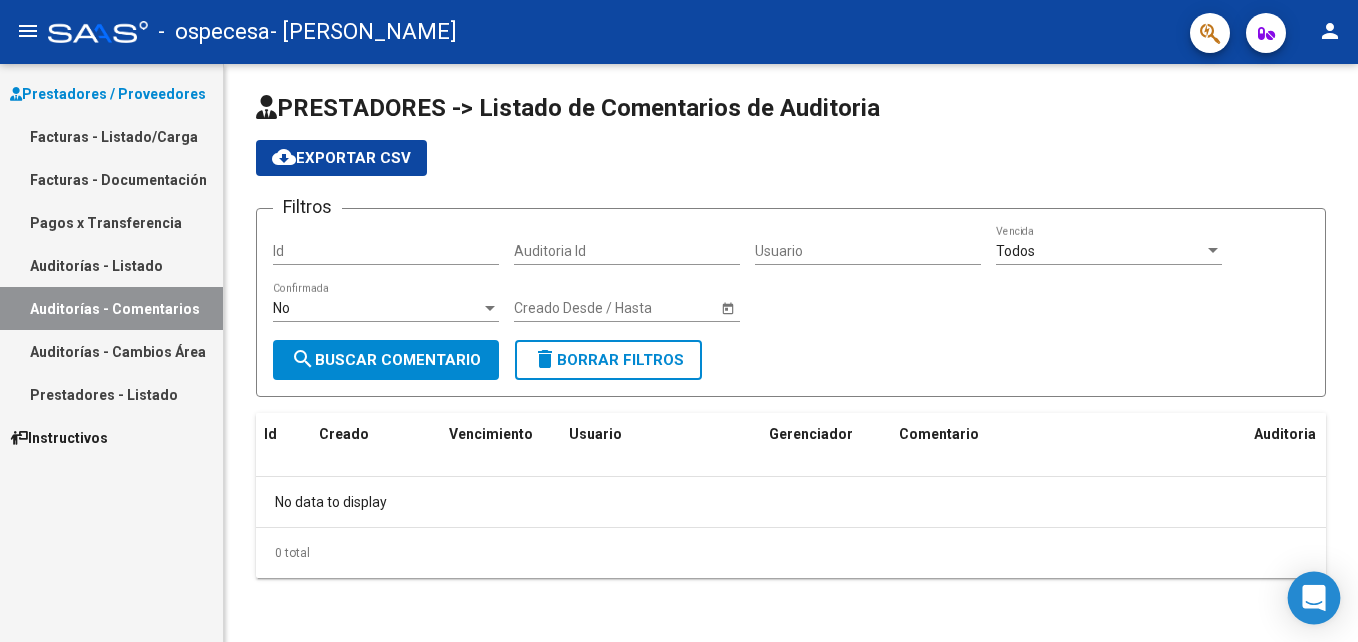 click at bounding box center [1314, 598] 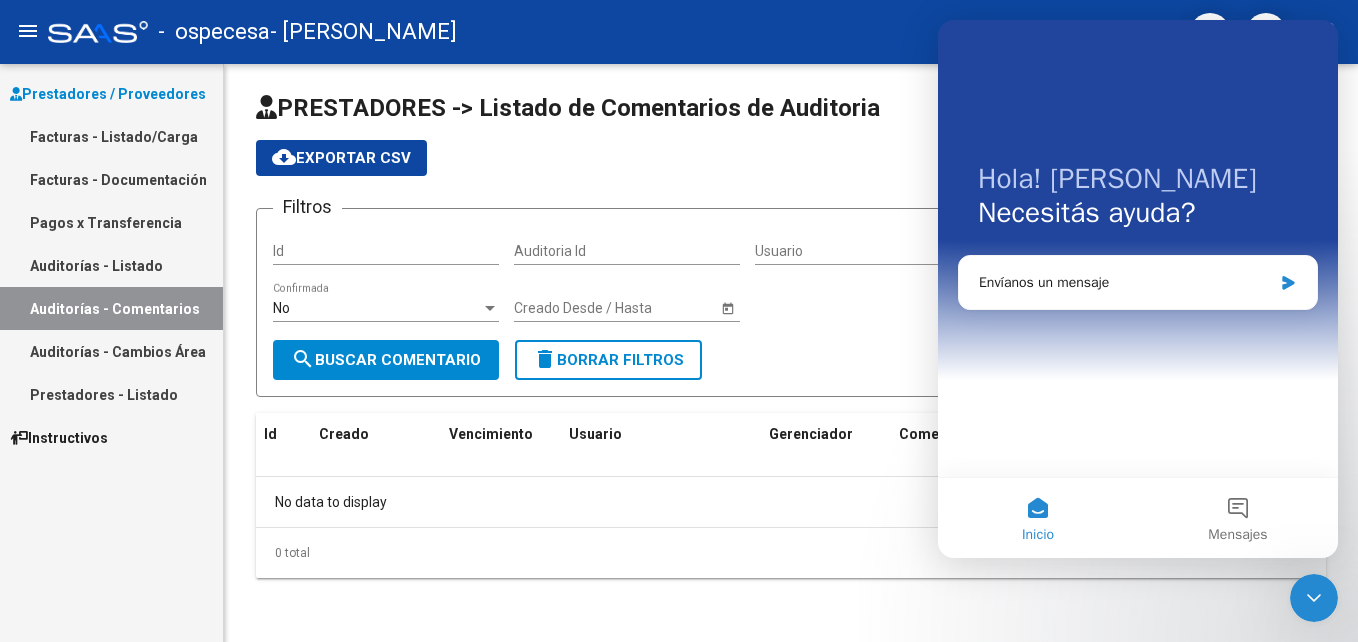 scroll, scrollTop: 0, scrollLeft: 0, axis: both 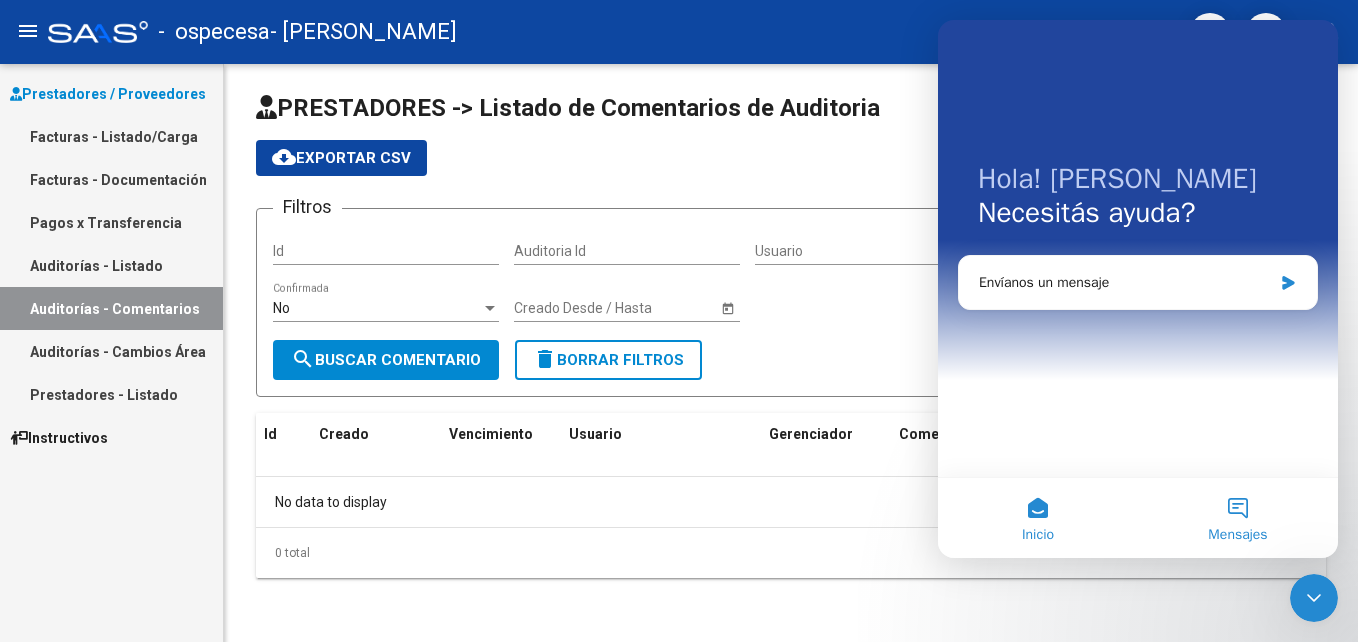 click on "Mensajes" at bounding box center [1238, 518] 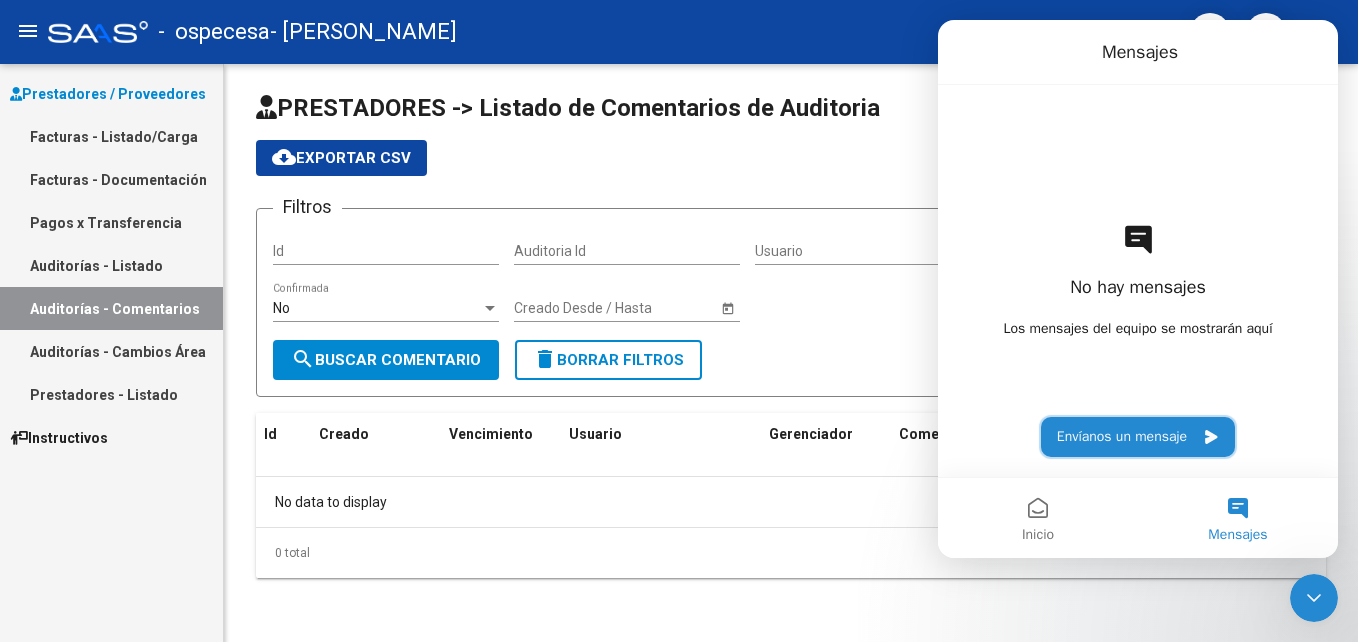 click on "Envíanos un mensaje" at bounding box center (1138, 437) 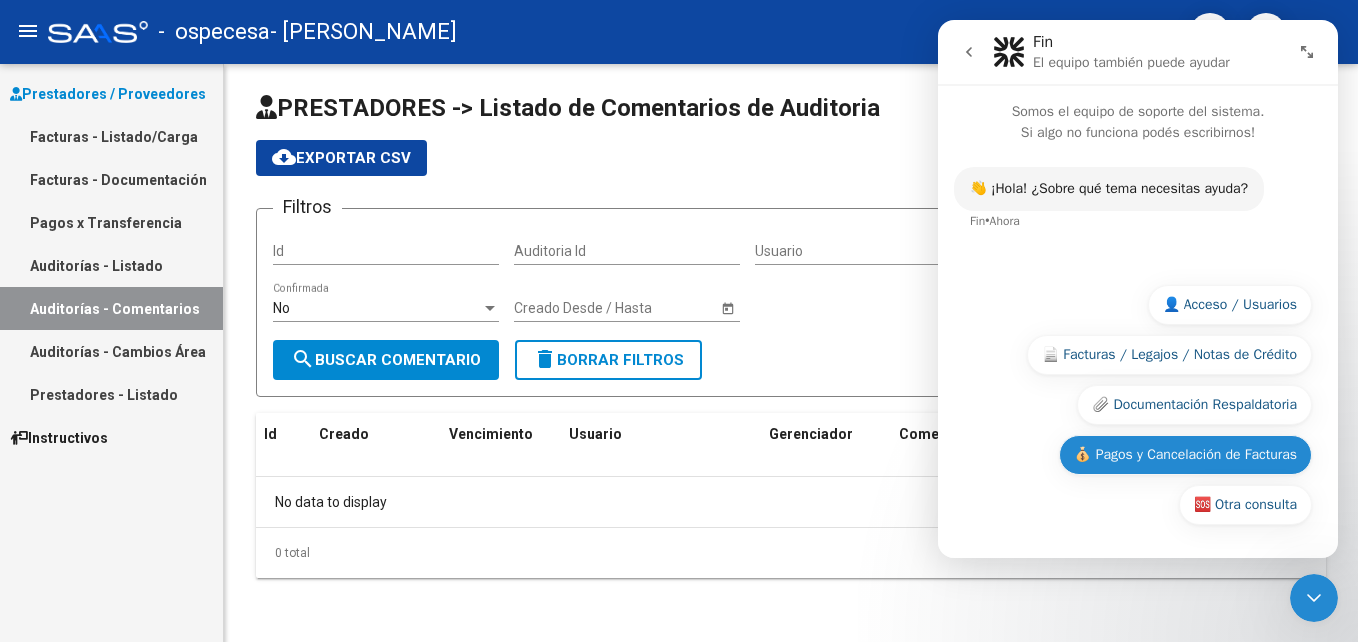 click on "💰 Pagos y Cancelación de Facturas" at bounding box center [1185, 455] 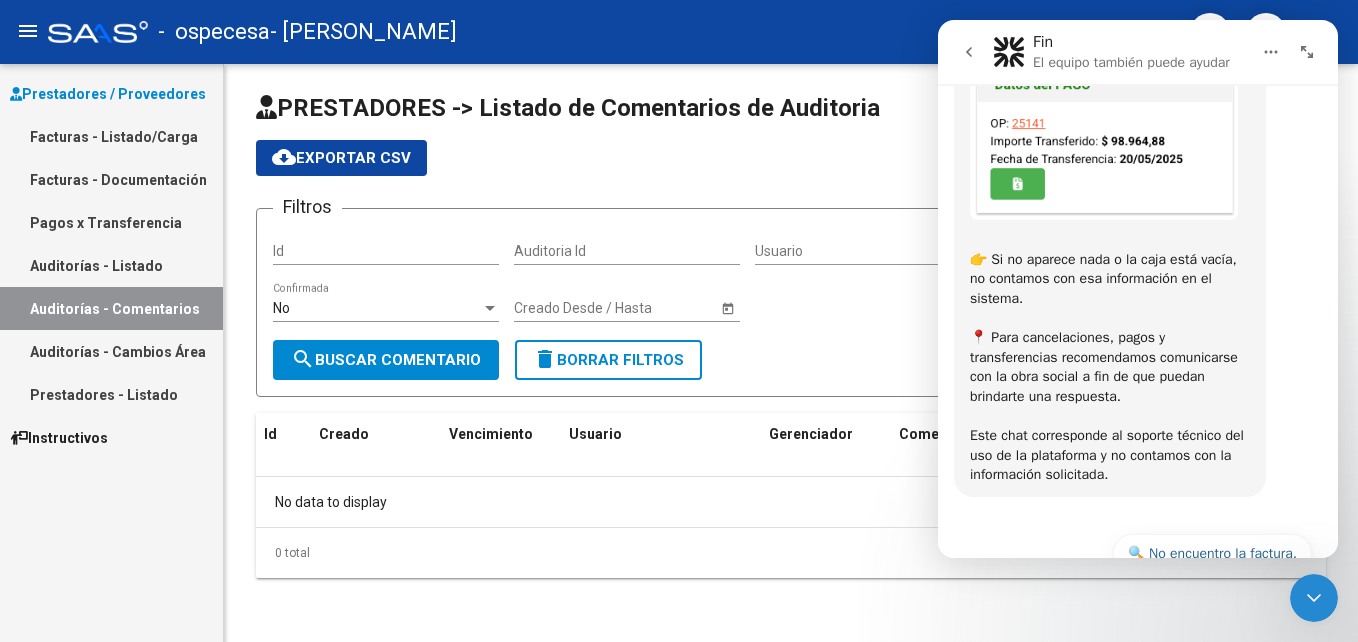 scroll, scrollTop: 826, scrollLeft: 0, axis: vertical 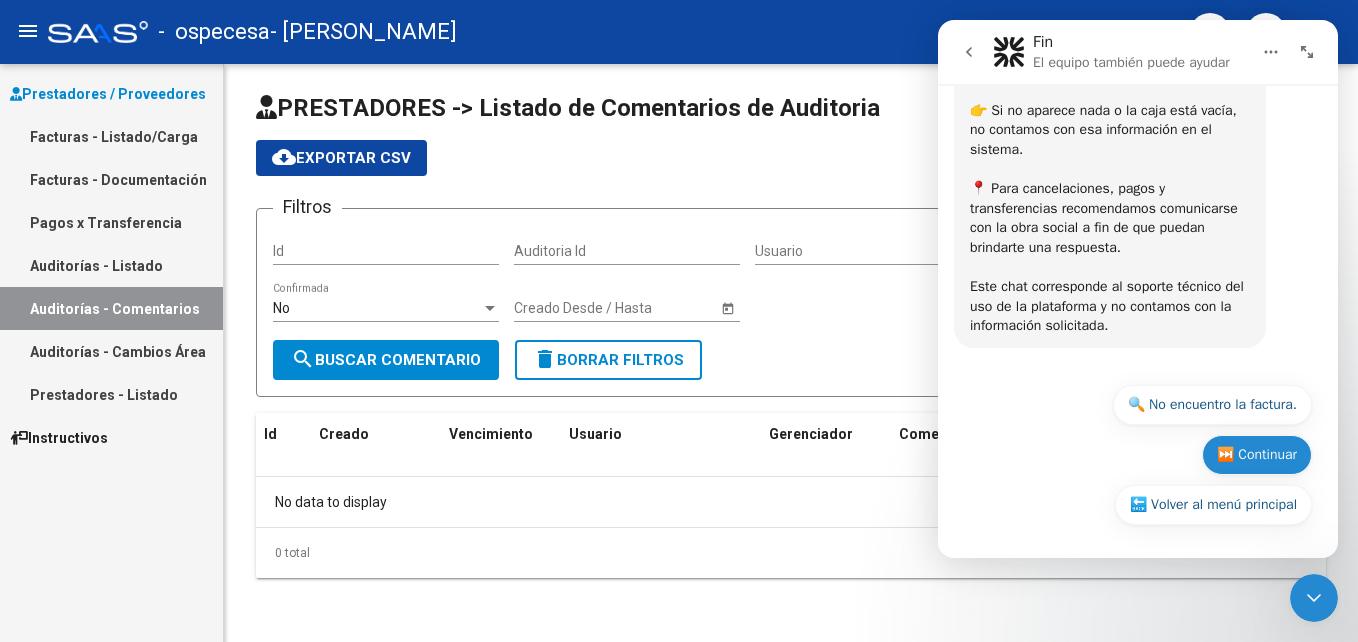 click on "⏭️ Continuar" at bounding box center (1257, 455) 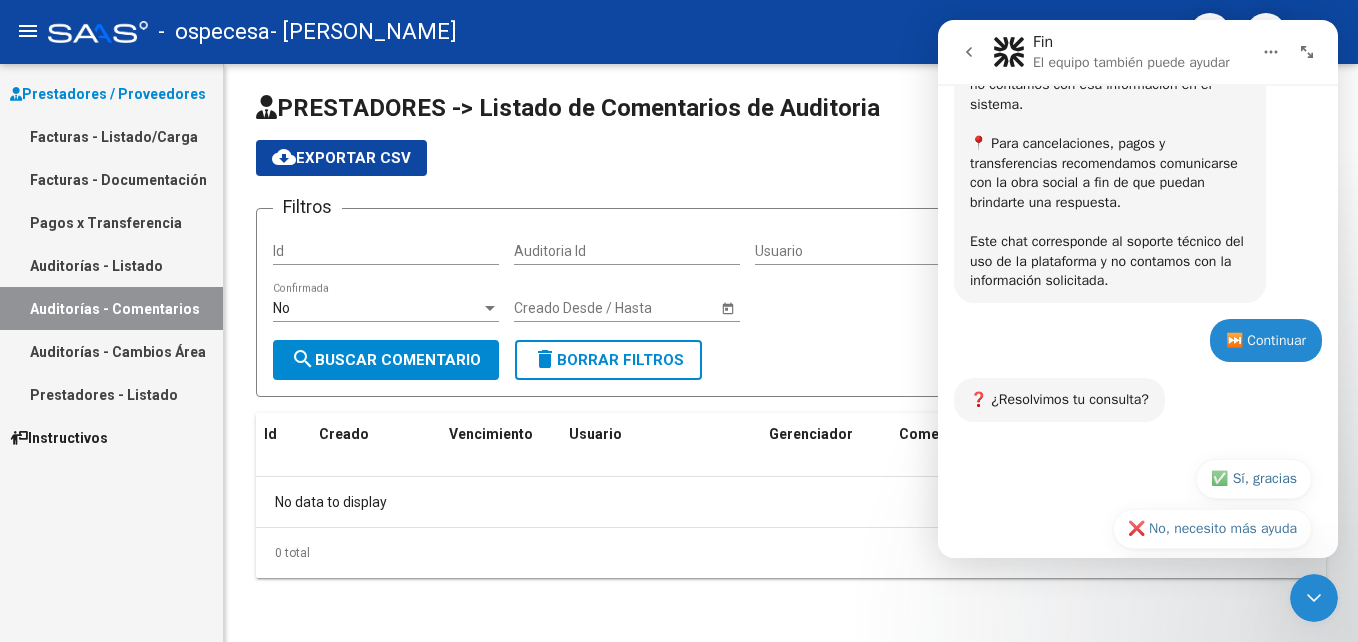 scroll, scrollTop: 945, scrollLeft: 0, axis: vertical 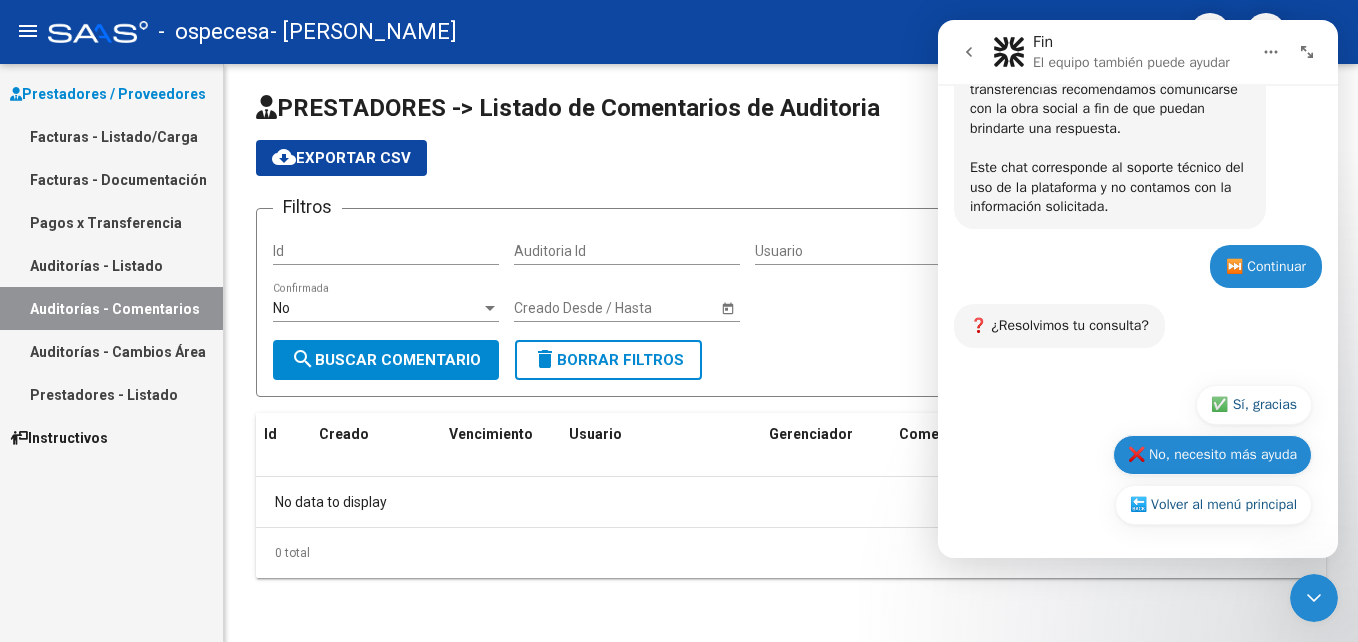 click on "❌ No, necesito más ayuda" at bounding box center [1212, 455] 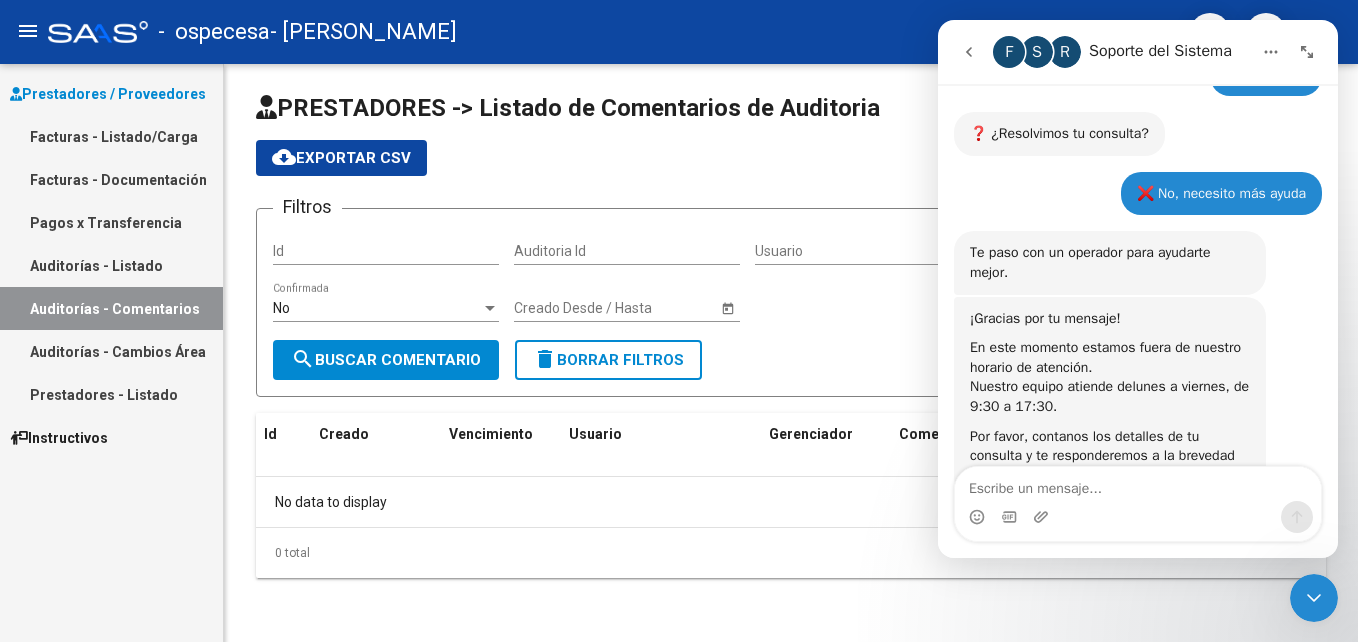 scroll, scrollTop: 1209, scrollLeft: 0, axis: vertical 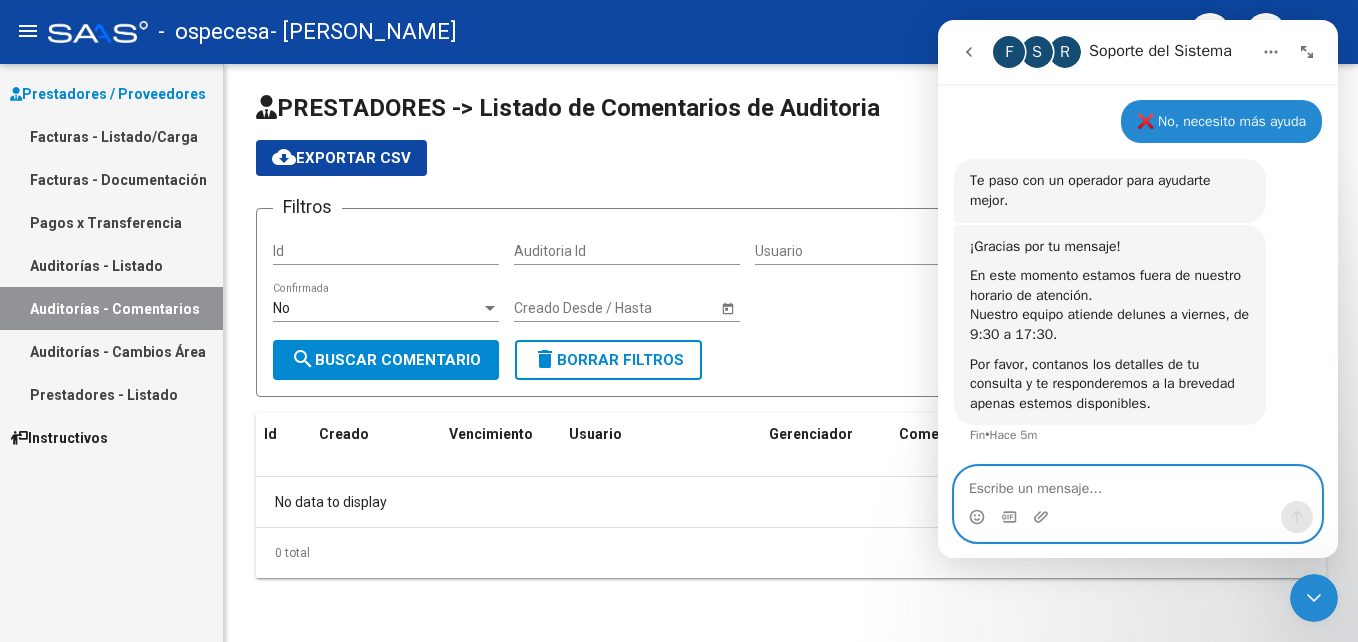 paste on "POR FAVOR HACE MAS DE UN MES QUE ESTOY TRATANDO DE HABLAR CON VOS. EN EL MEDIO ME ENVIAS MENSAJES A TRAVES DE [PERSON_NAME]
PRIMERO QUE PERDIERON MI FACTURA
DESPUES QUE LA ENCONTRARON
DESPUES QUE FUE RECHAZADA Y NO SABEN POR QUE
DESPUES QUE ESTA RESUELTO Y QUE LA LIQUIDAN AL MES SIGUIENTE JUNTO CON LA PROXIMA TRANSFERENCIA
COMO ERA DE ESPERAR AL MES SIGUIENTE SOLO ME TRANSFIRIERON UN SOLO MES, QUE NO SE CUAL ES. ESTOY TRATANDO DE SABER QUE FACTURA ES LA QUE LIQUIDAN Y CUAL ES LA QUE DEBEN.
LA SEMANA PASADA HABLE CASI TODOS LOS DIAS CON [PERSON_NAME], ADEMAS DE ENVIARTE MAILS Y WHATSAPP Y EL MENSAJE QUE RECIBI A TRAVES DE [GEOGRAPHIC_DATA] ES QUE ME IBAS A ESTAR ENVIANDO UN MAIL CON LA INFORMACION, COSA QUE NUNCA SUCEDIO, TAMBIEN COMO ERA DE ESPERAR.
[DATE] HABLE CUATRO VECES CON [PERSON_NAME], Y AHORA ME VUELVEN A DECIR QUE TENGO QUE ESPERAR OTRO MES MAS, AL IGUAL QUE ANTES, Y EL MES QUE VIENE SE REPITE TODA ESTA SITUACION NUEVAMENTE. NO VEO INTENCION DE RESOLVER ESTA SITUACION.
NECESITO UNA RESPUESTA.
VEO QUE LA  UNICA SOLUCION ES..." 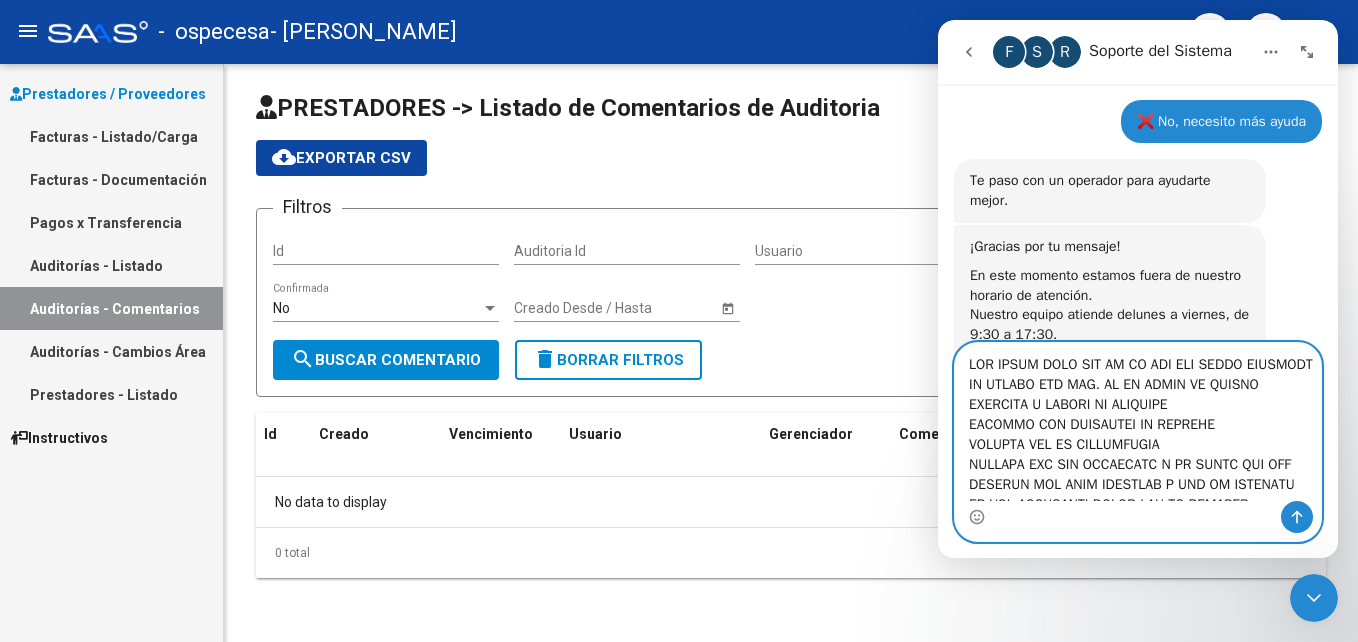 scroll, scrollTop: 493, scrollLeft: 0, axis: vertical 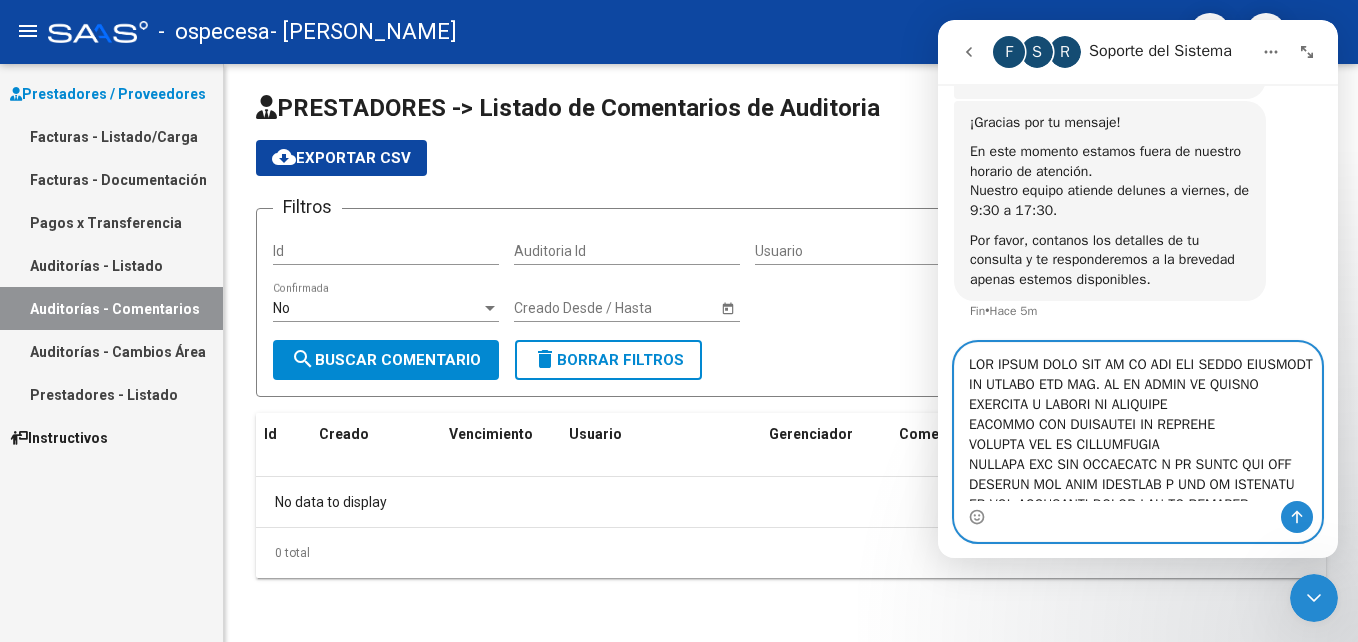 click at bounding box center [1138, 422] 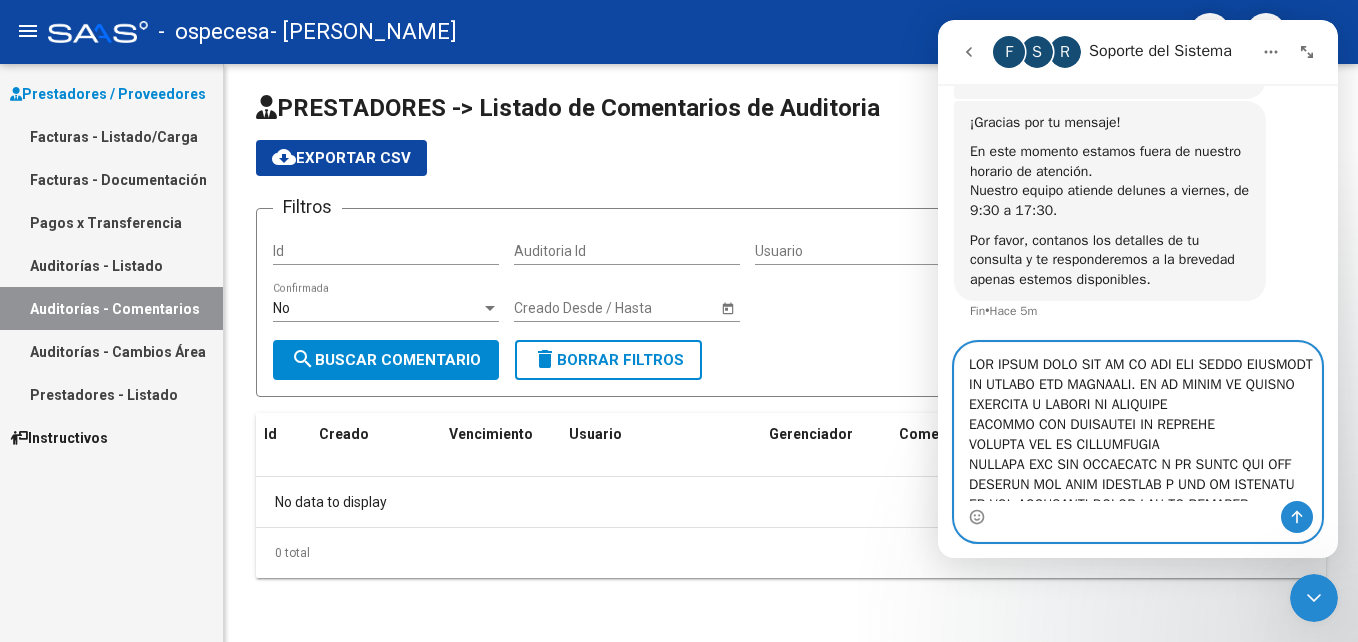 click at bounding box center [1138, 422] 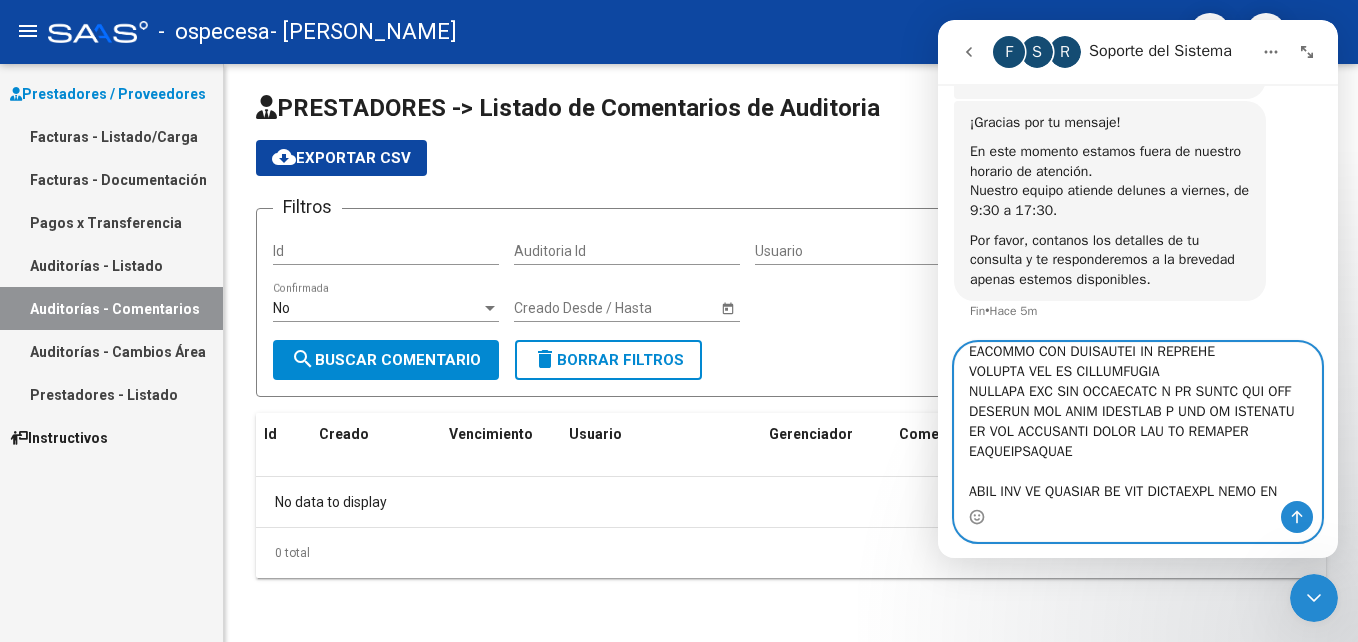 scroll, scrollTop: 93, scrollLeft: 0, axis: vertical 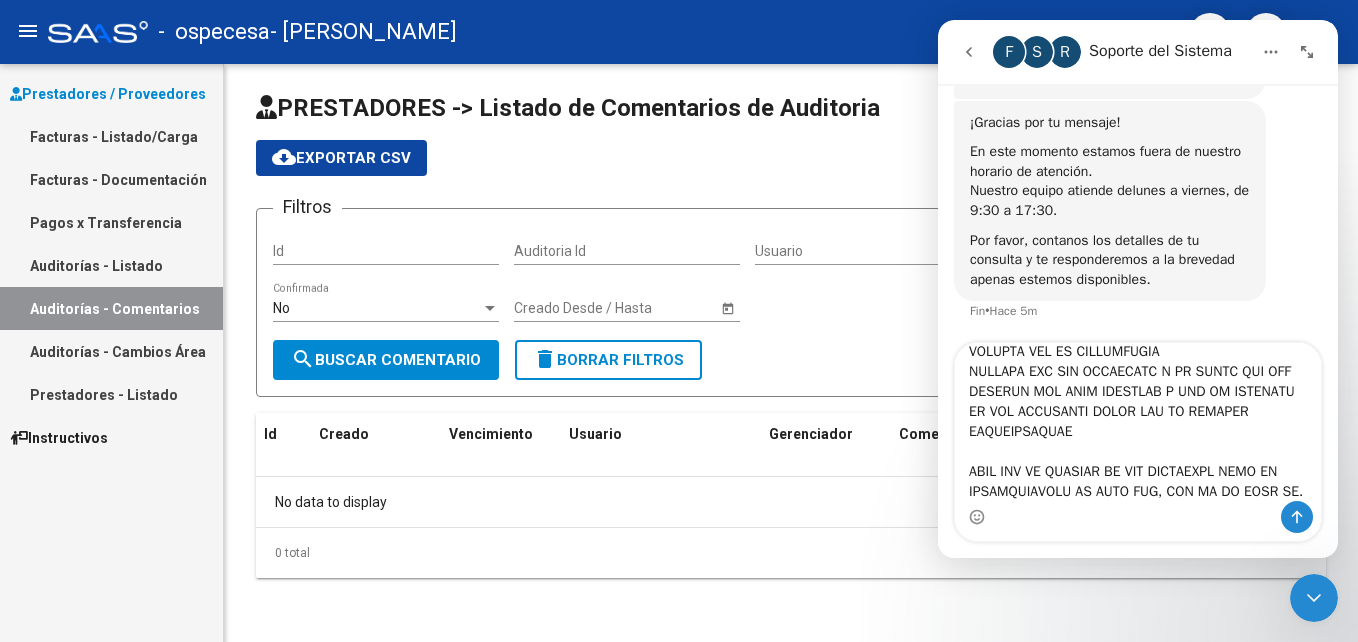 click at bounding box center (1138, 517) 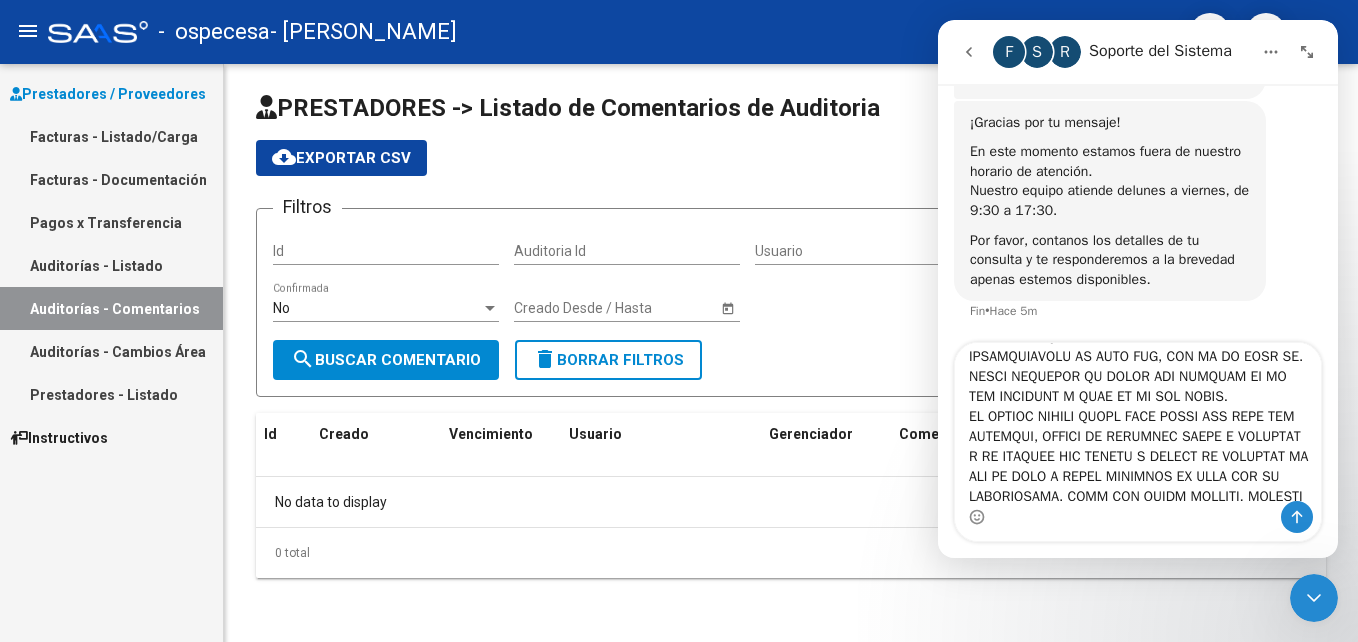 scroll, scrollTop: 193, scrollLeft: 0, axis: vertical 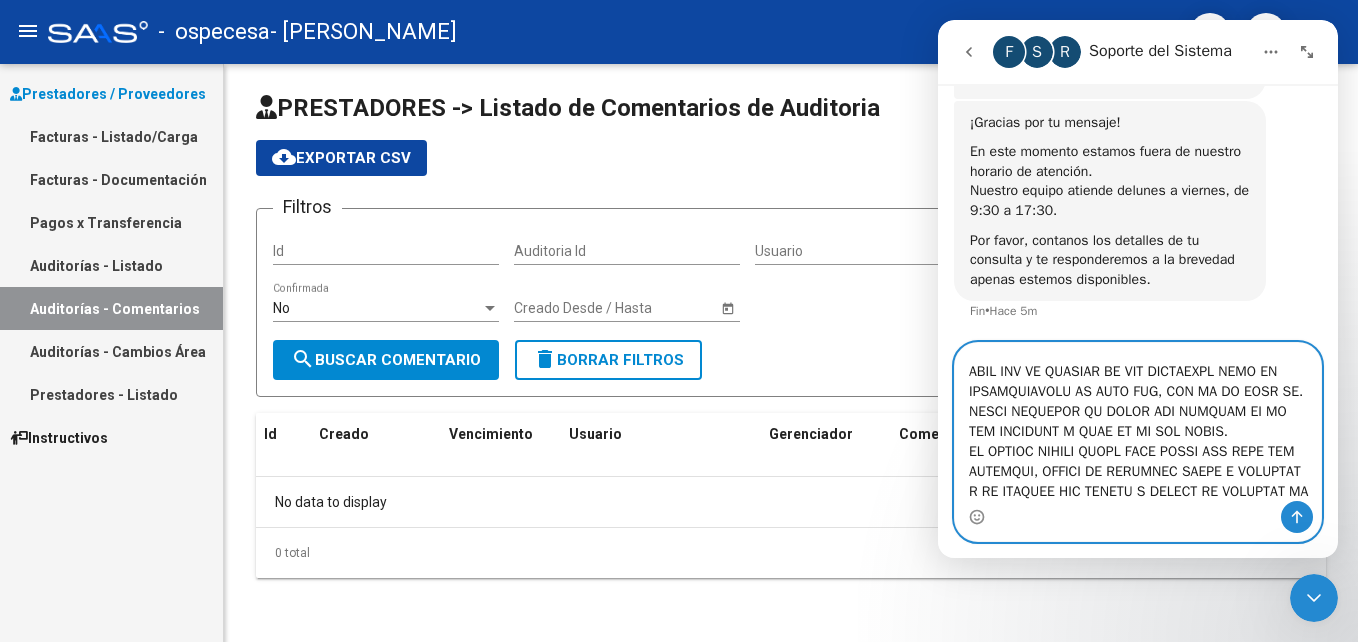 click at bounding box center (1138, 422) 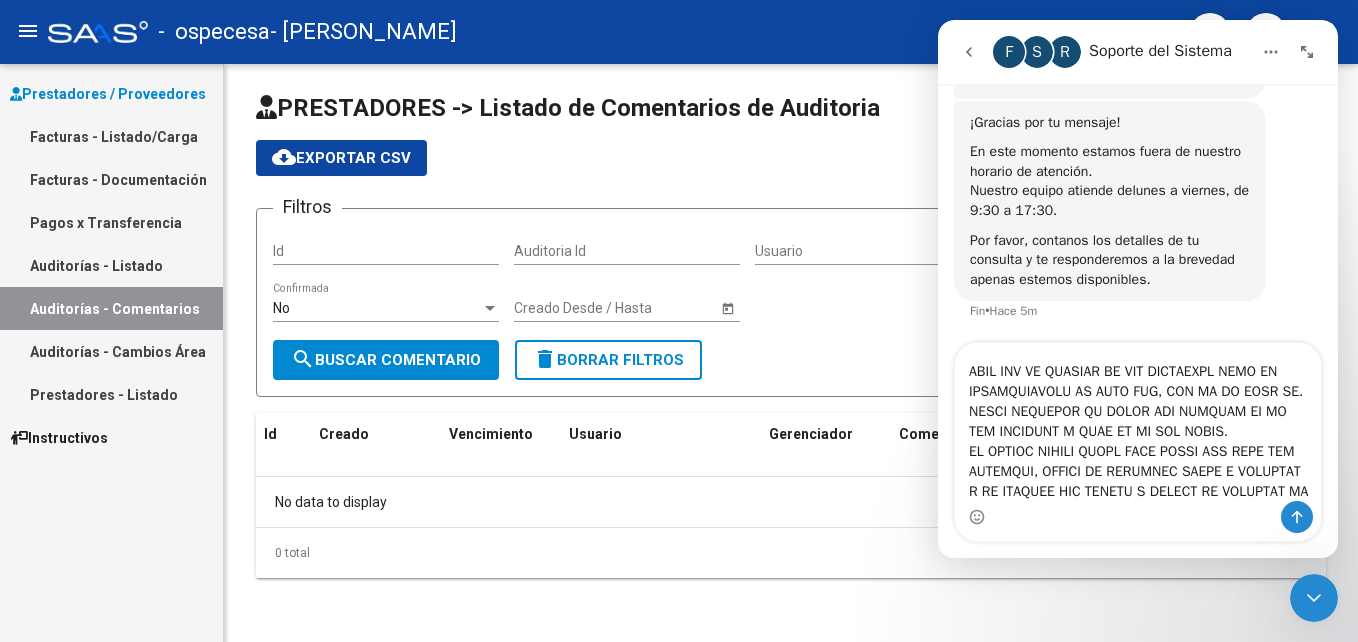 click at bounding box center (1138, 517) 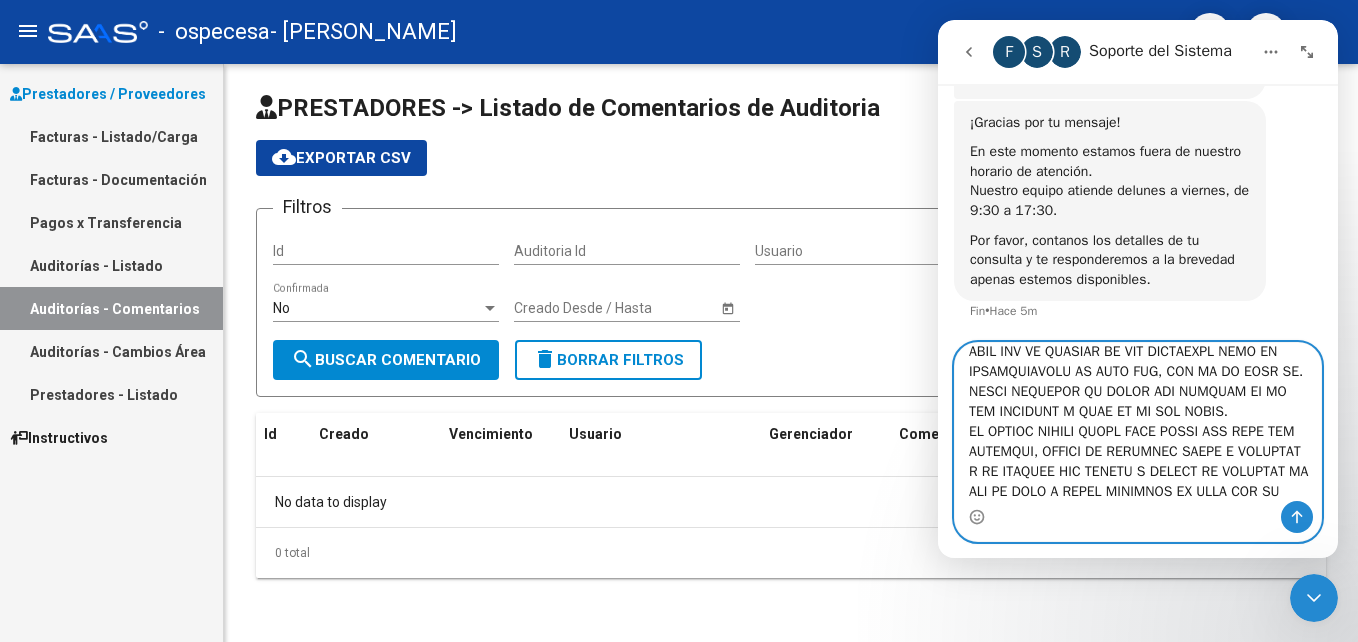 scroll, scrollTop: 233, scrollLeft: 0, axis: vertical 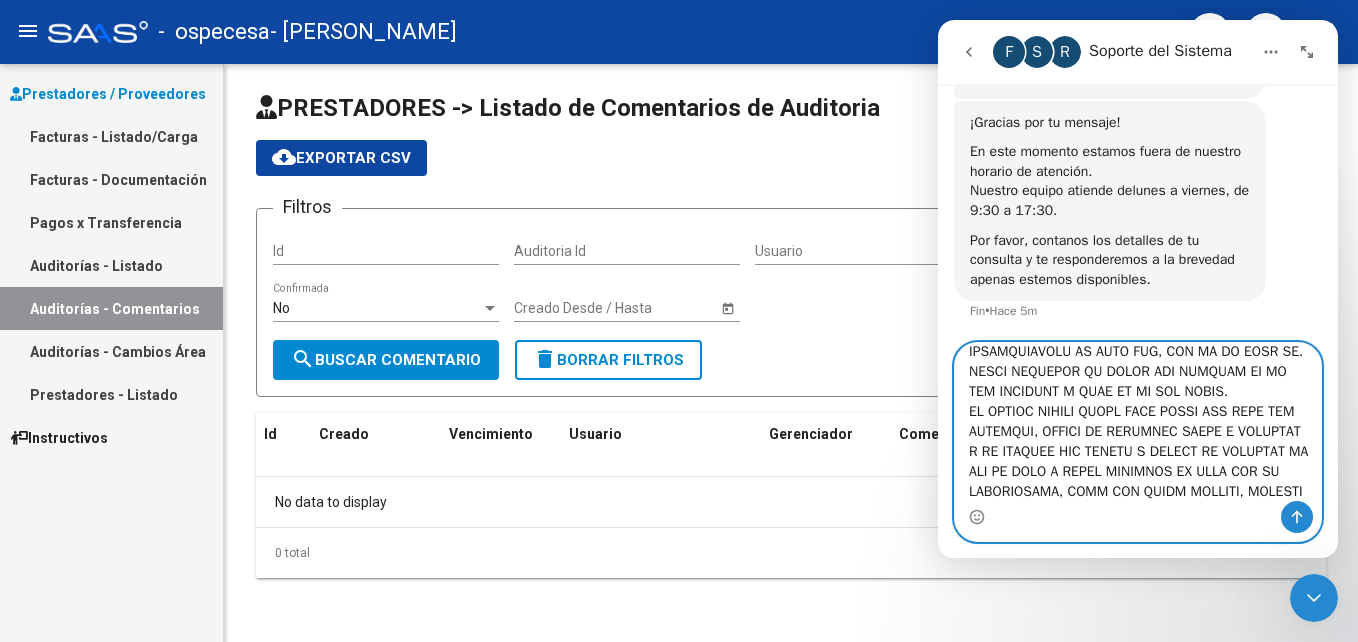 click at bounding box center (1138, 422) 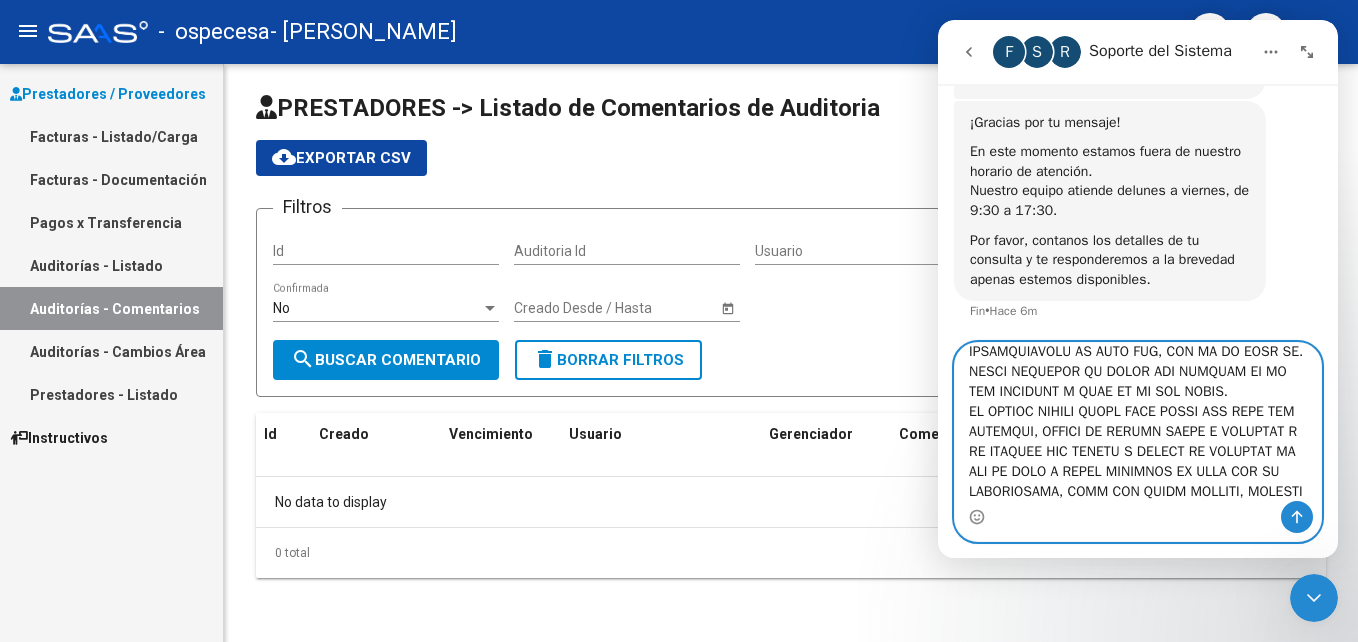 click at bounding box center (1138, 422) 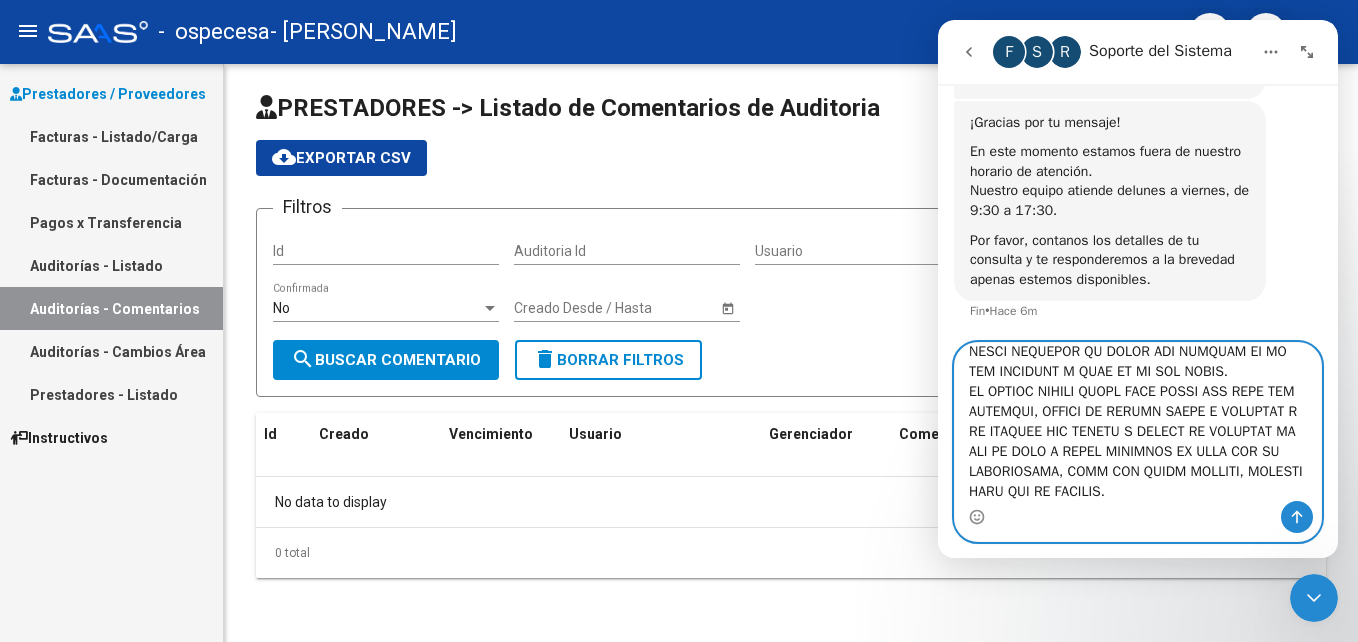 click at bounding box center [1138, 422] 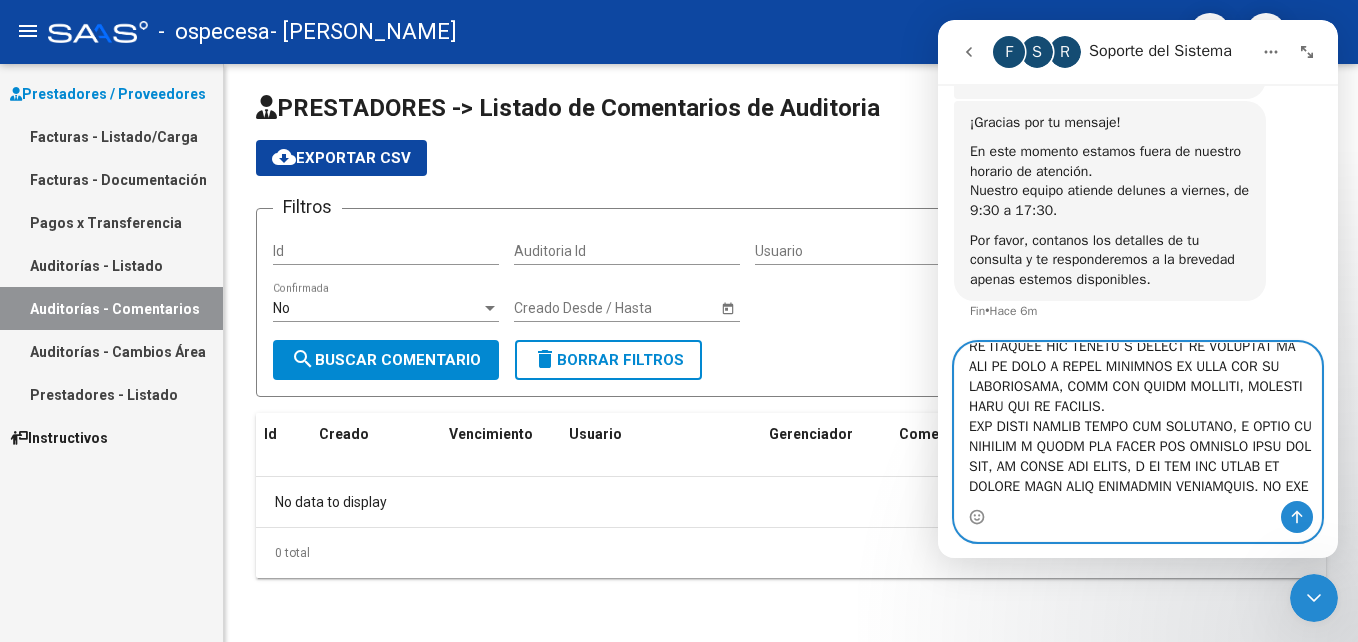 click at bounding box center (1138, 422) 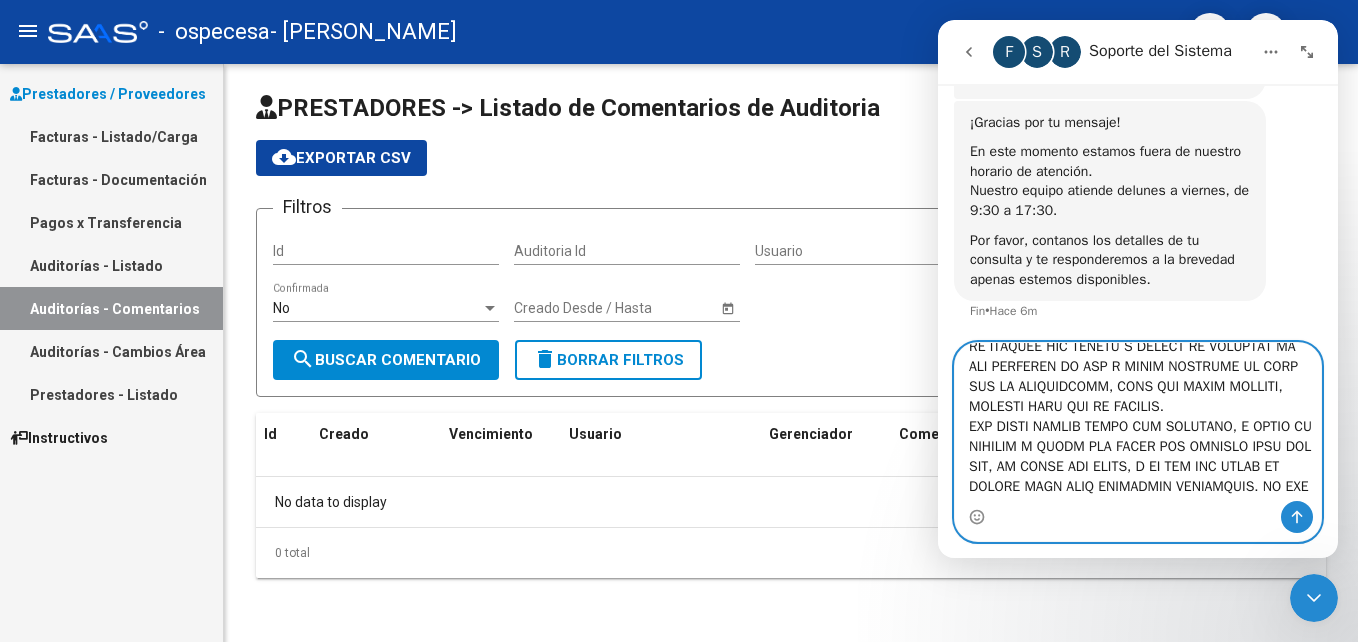 scroll, scrollTop: 378, scrollLeft: 0, axis: vertical 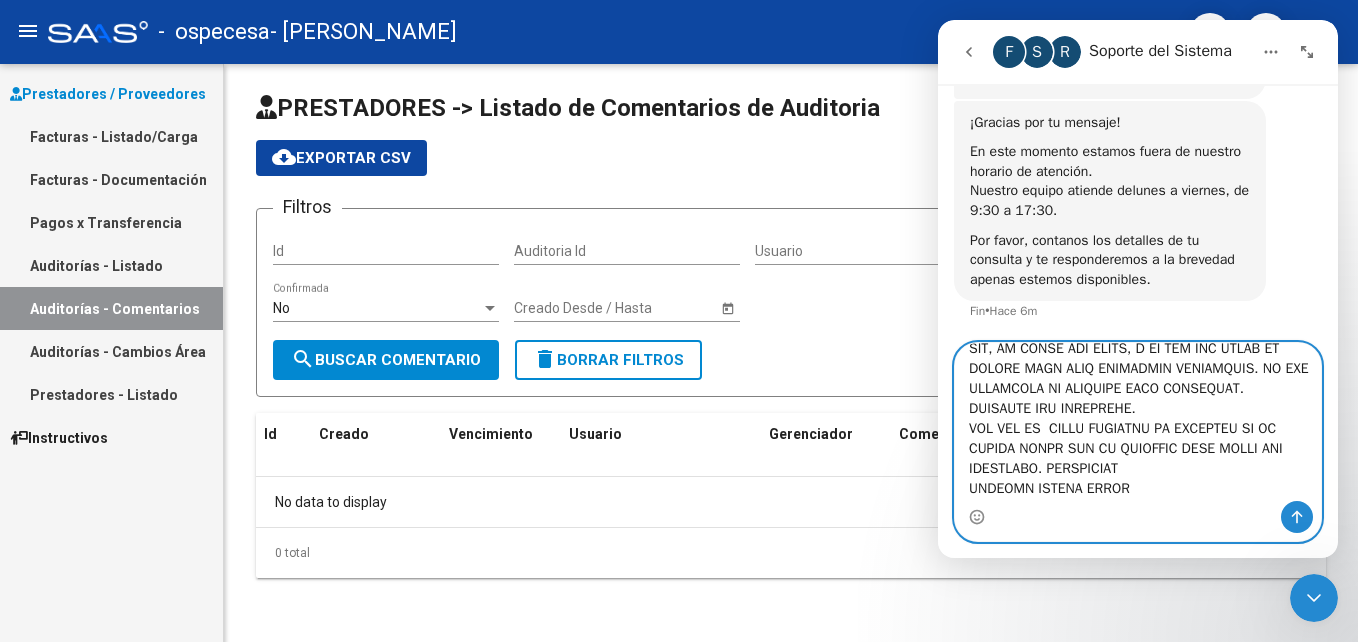 click at bounding box center [1138, 422] 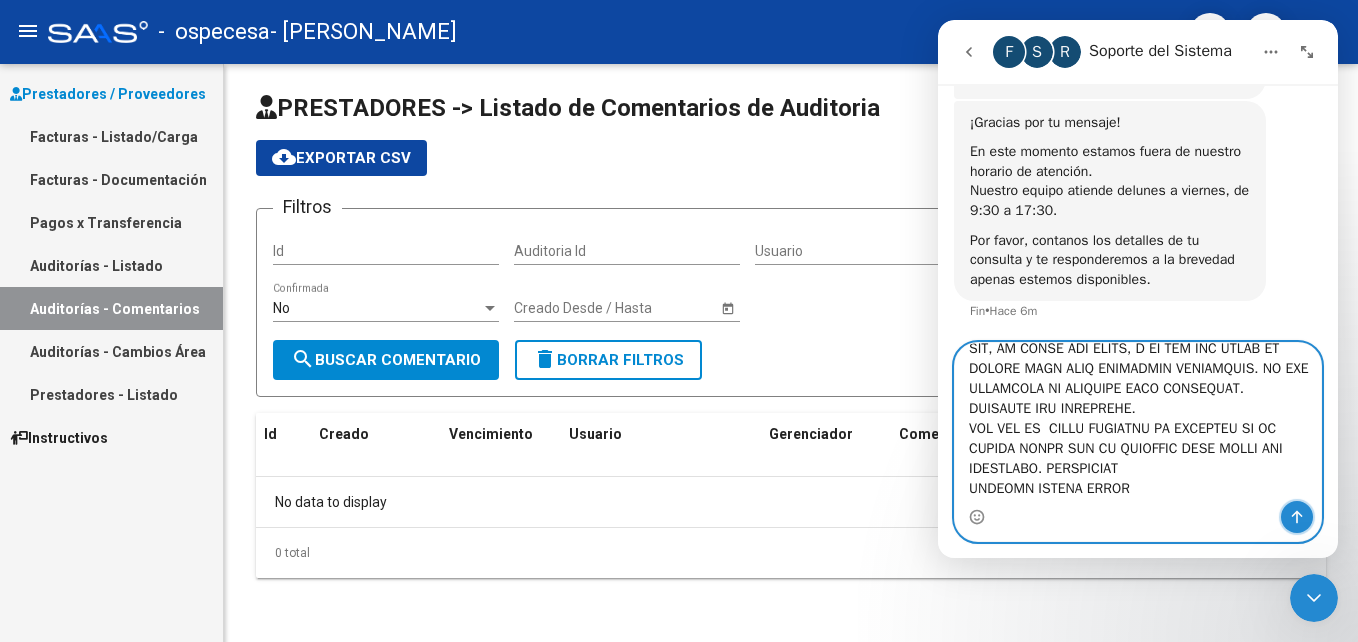 click 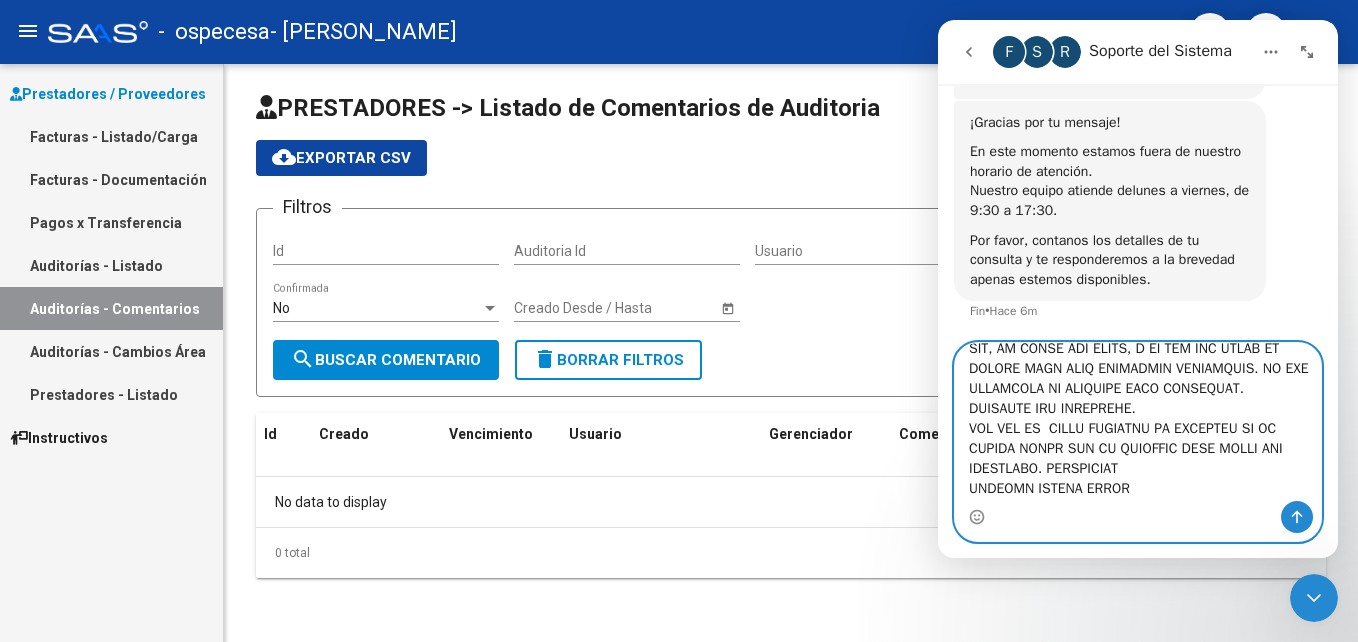 type 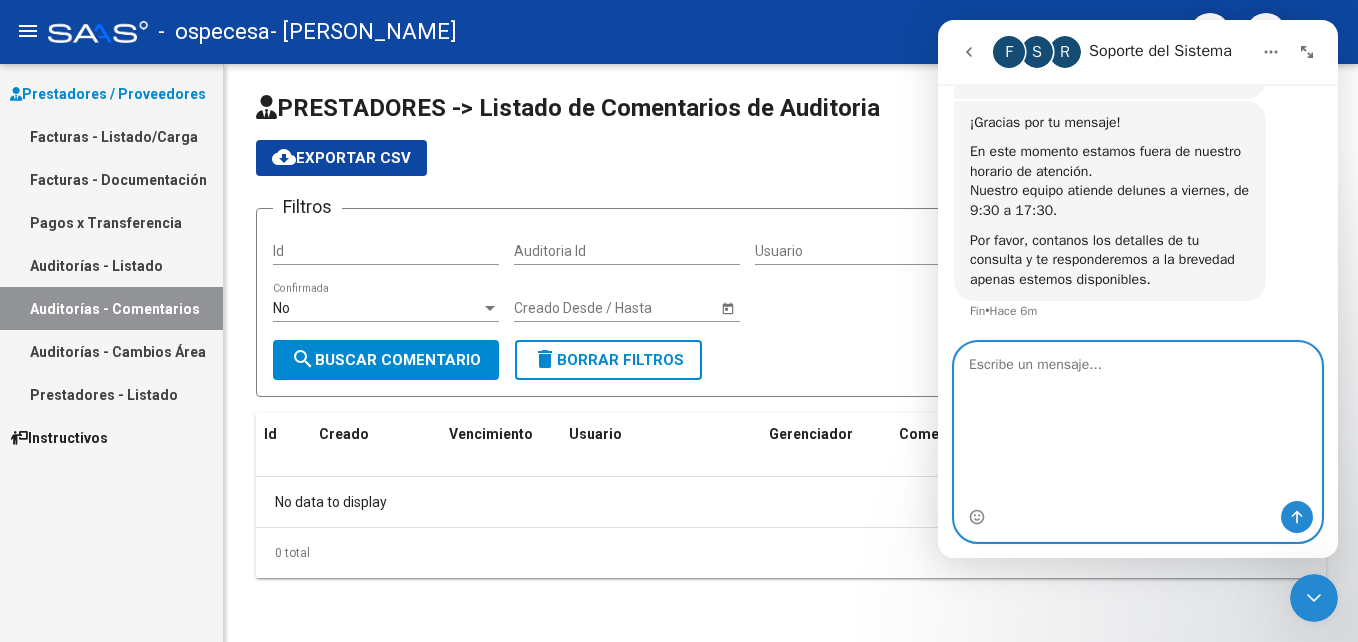 scroll, scrollTop: 0, scrollLeft: 0, axis: both 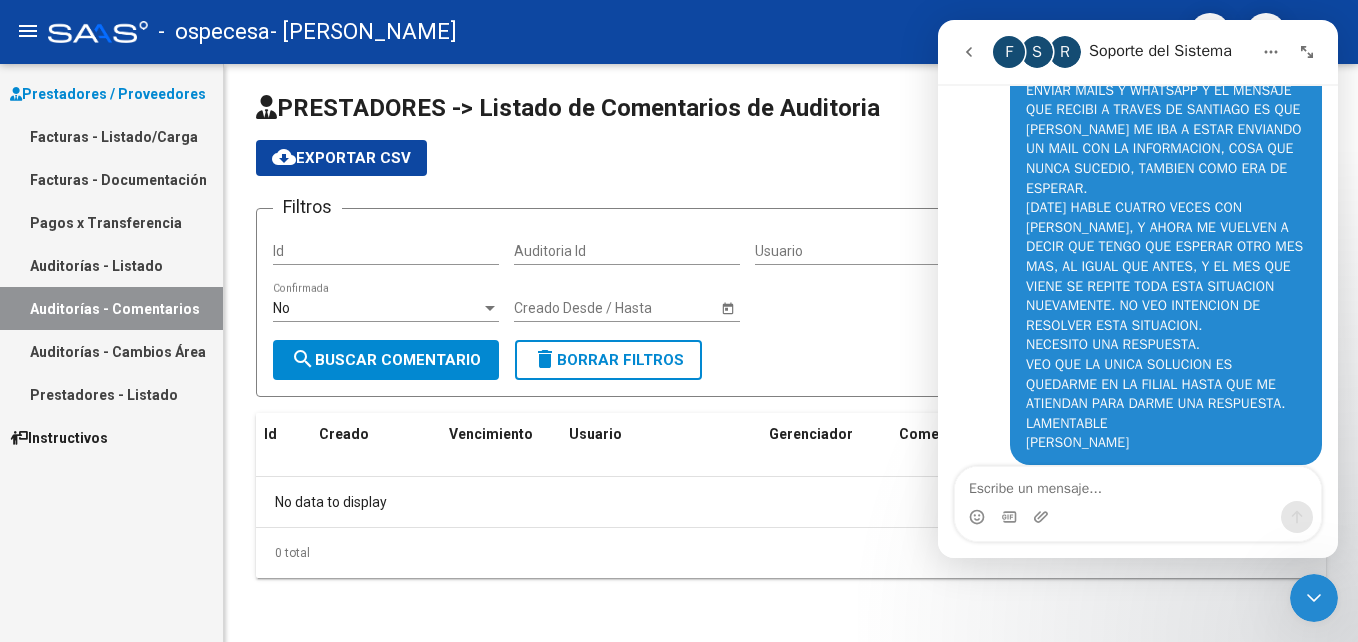 drag, startPoint x: 1187, startPoint y: 426, endPoint x: 998, endPoint y: 209, distance: 287.76727 